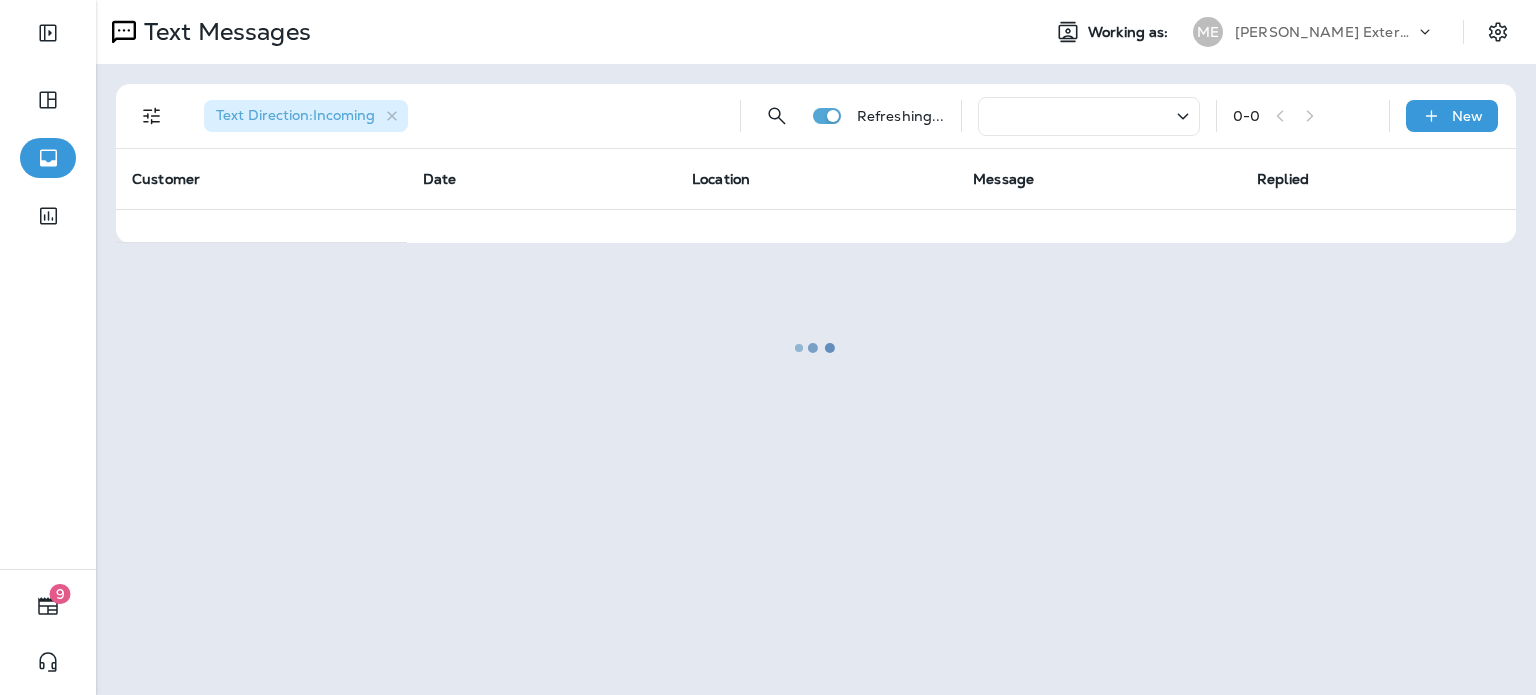 scroll, scrollTop: 0, scrollLeft: 0, axis: both 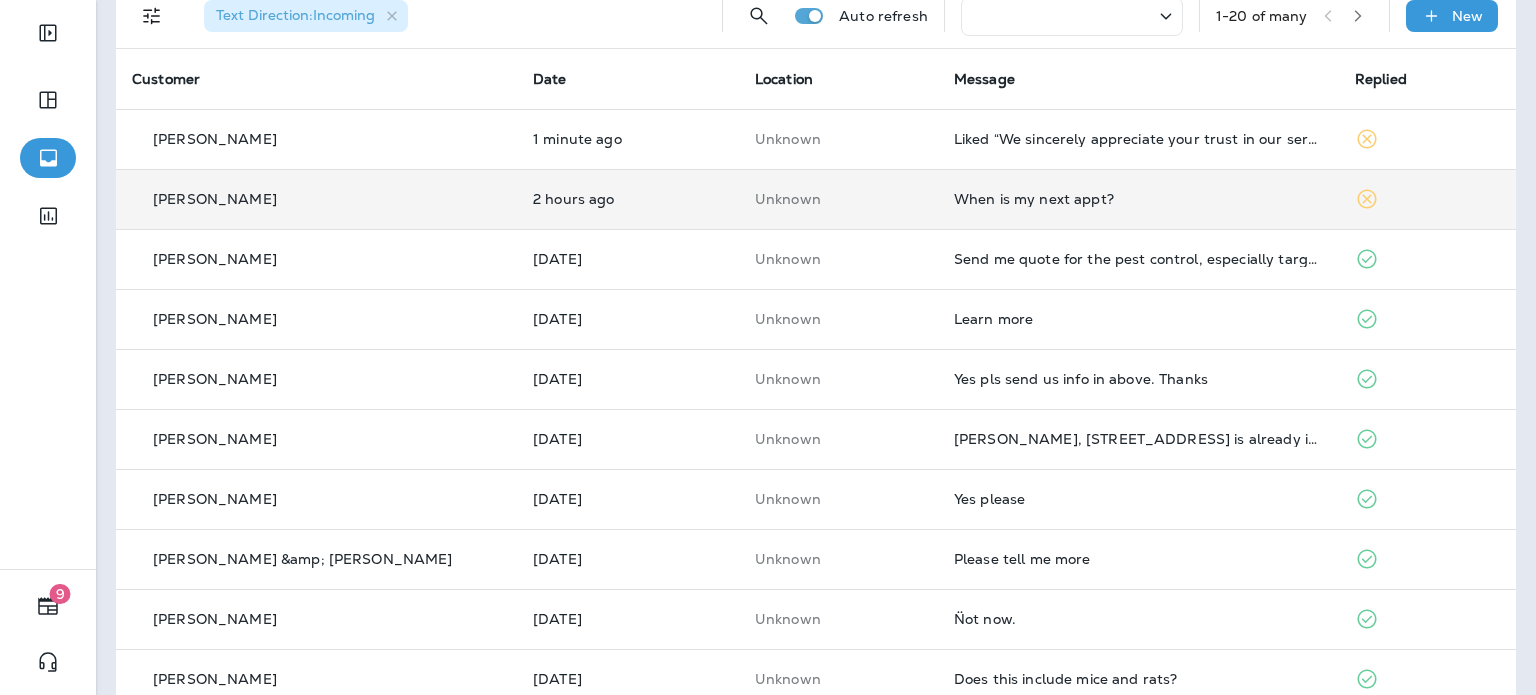 click on "When is my next appt?" at bounding box center (1138, 199) 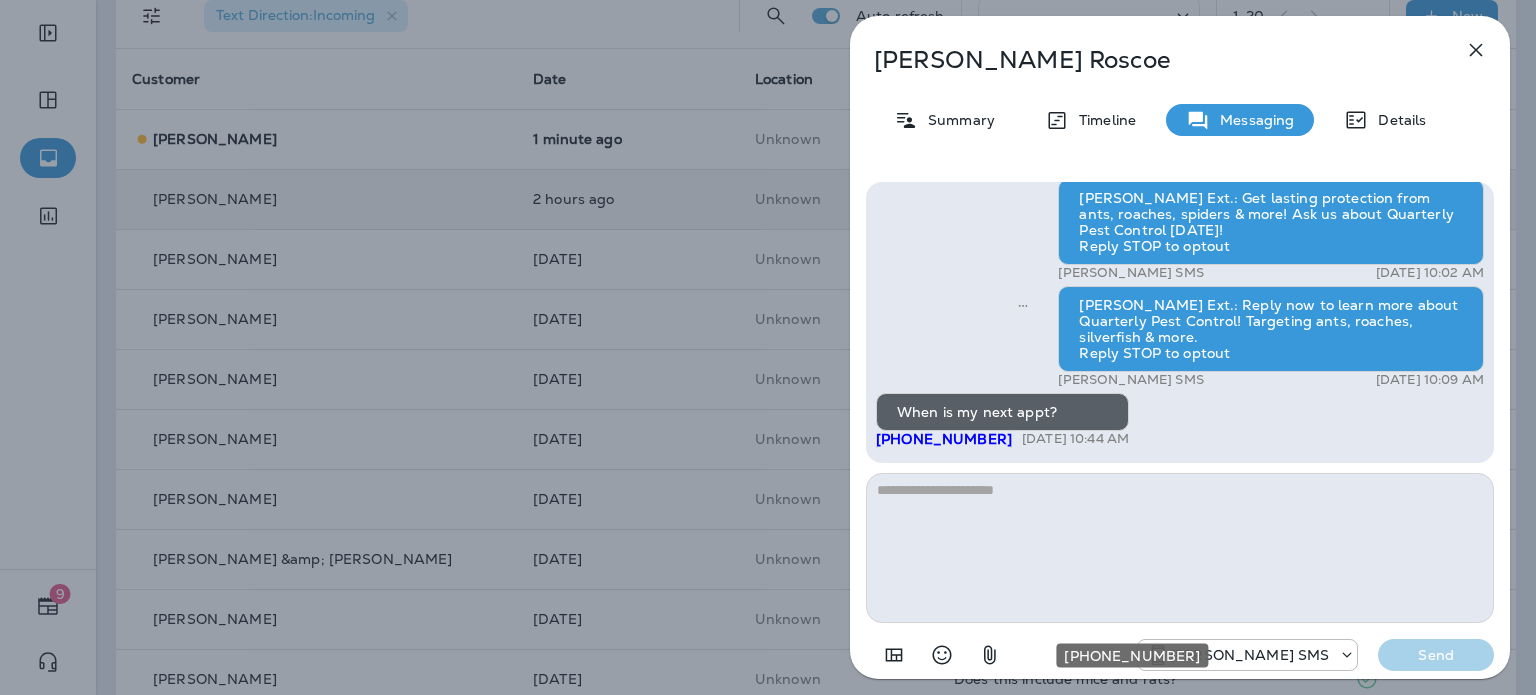 click 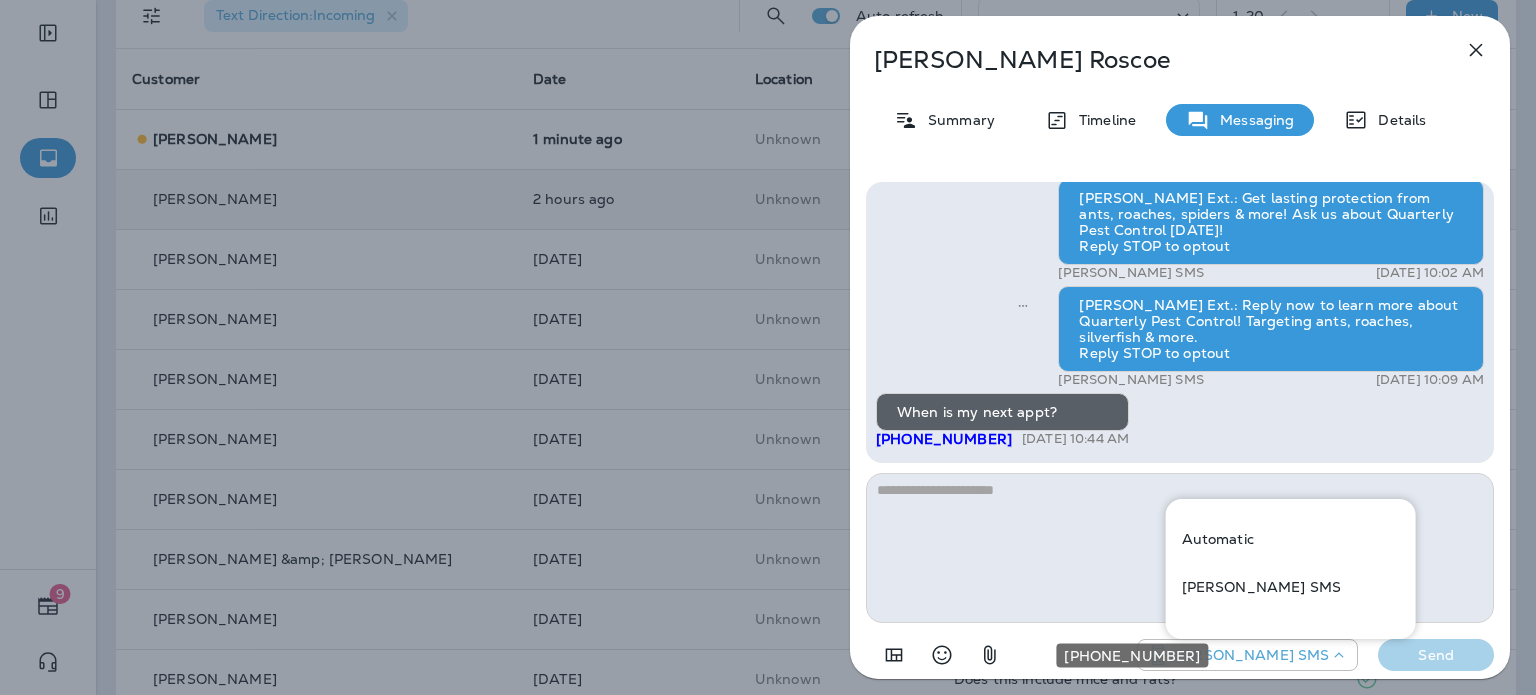 click 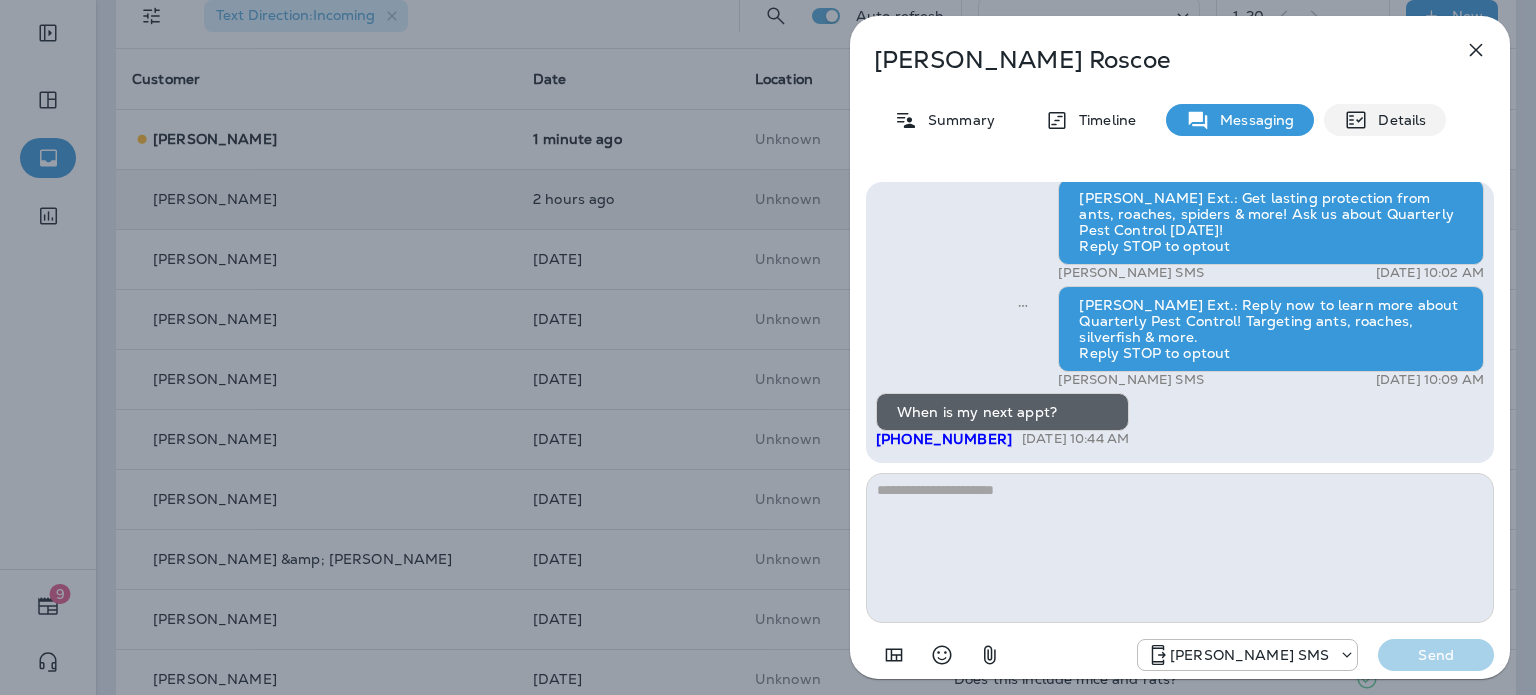 click on "Details" at bounding box center [1397, 120] 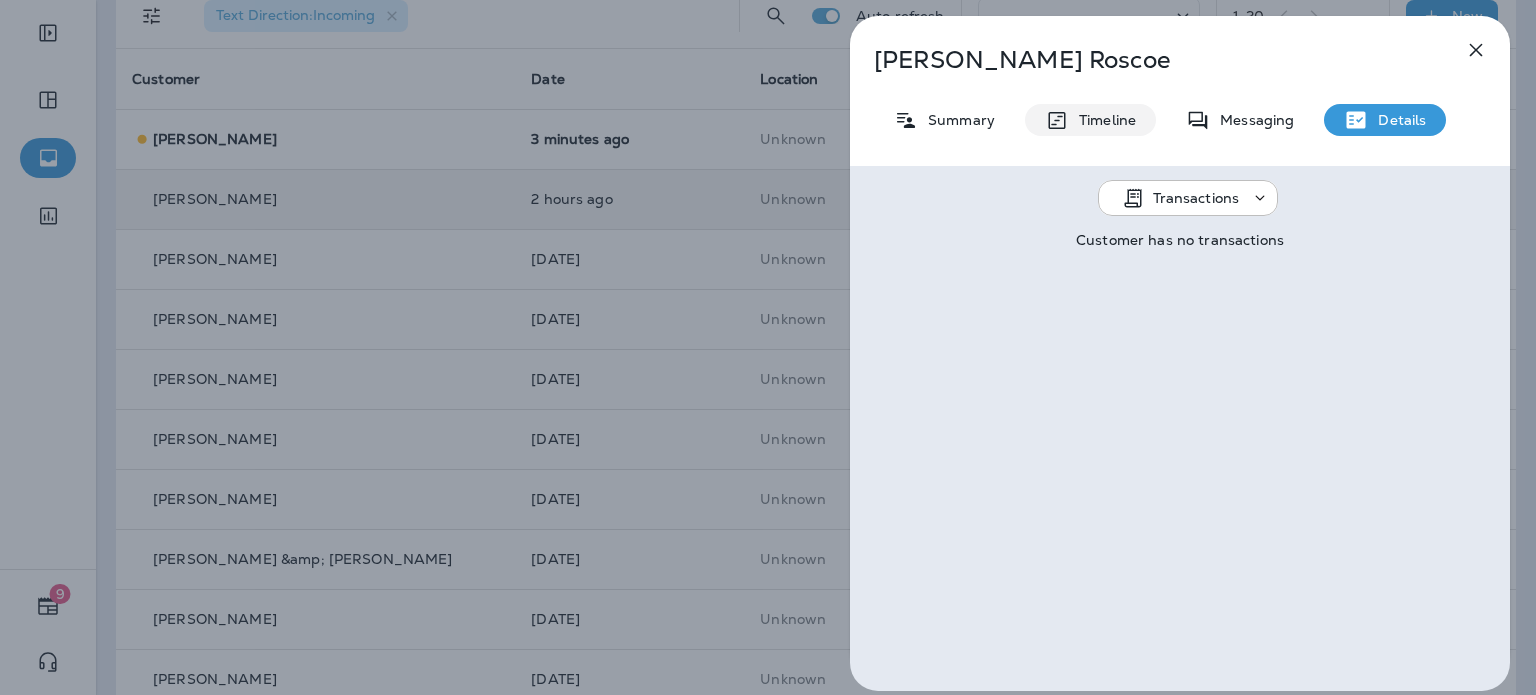 click on "Timeline" at bounding box center (1102, 120) 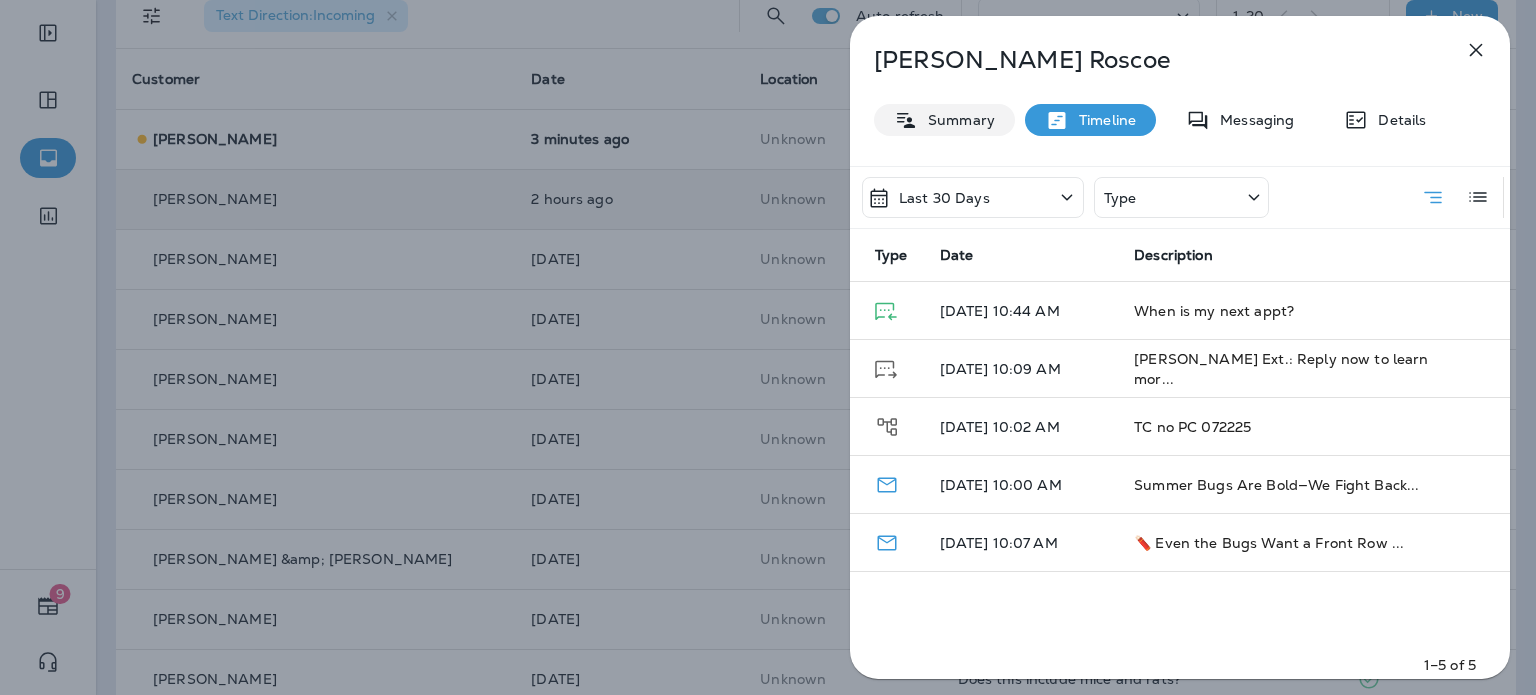 click on "Summary" at bounding box center [956, 120] 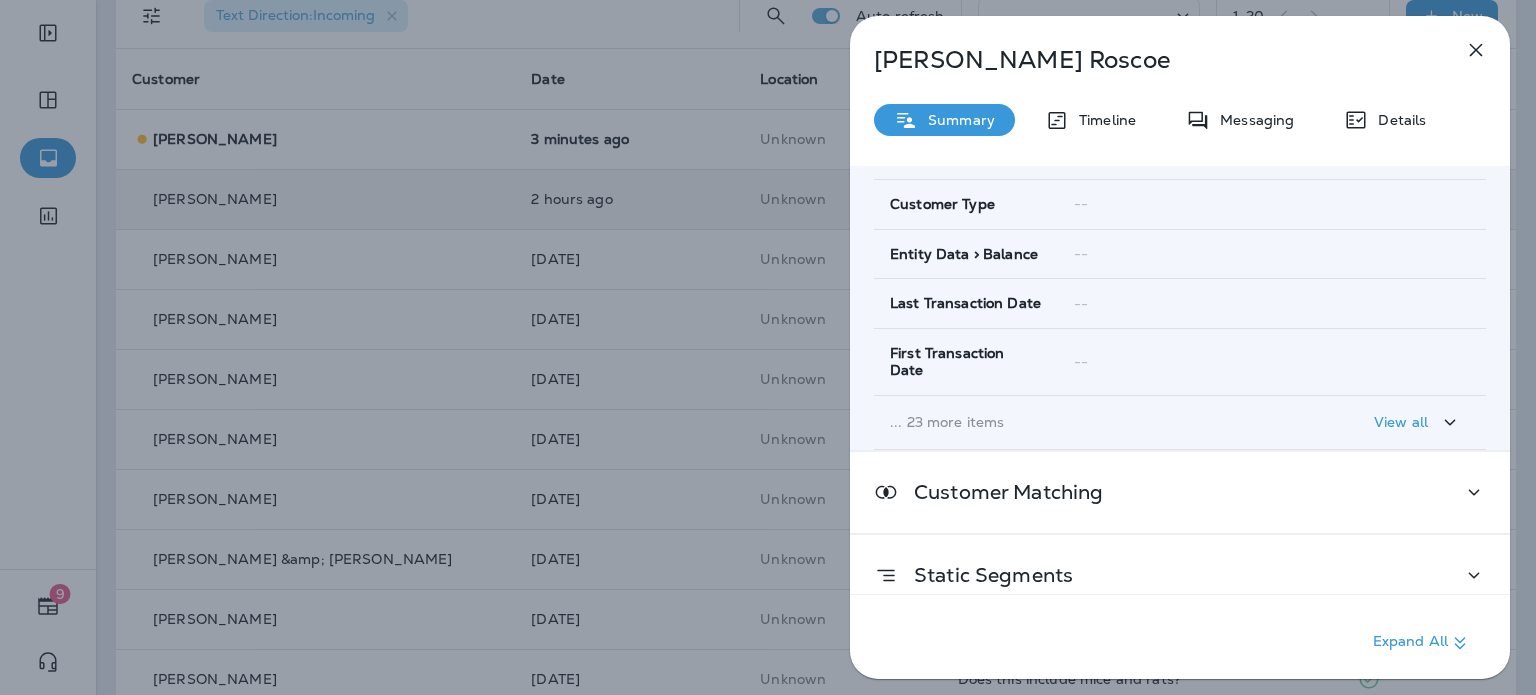 scroll, scrollTop: 339, scrollLeft: 0, axis: vertical 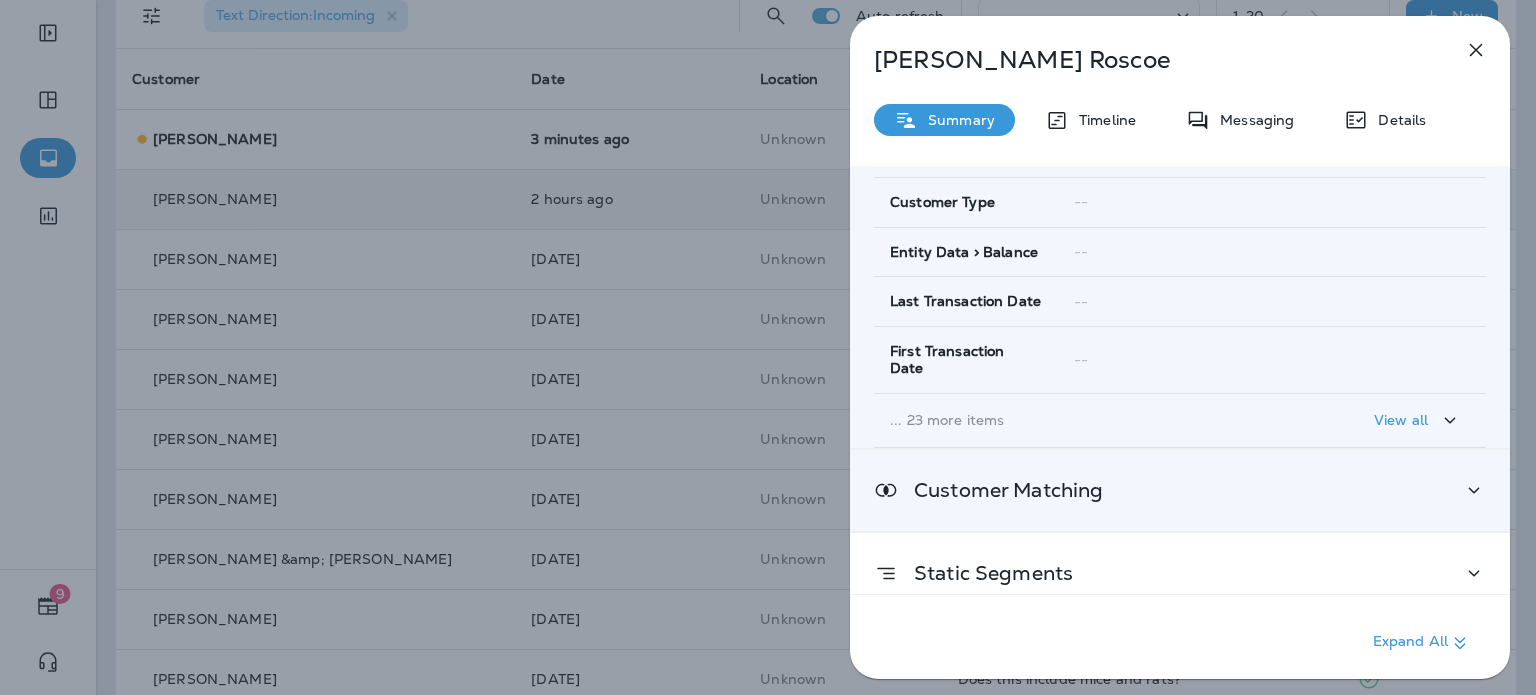 click on "Customer Matching" at bounding box center [1180, 490] 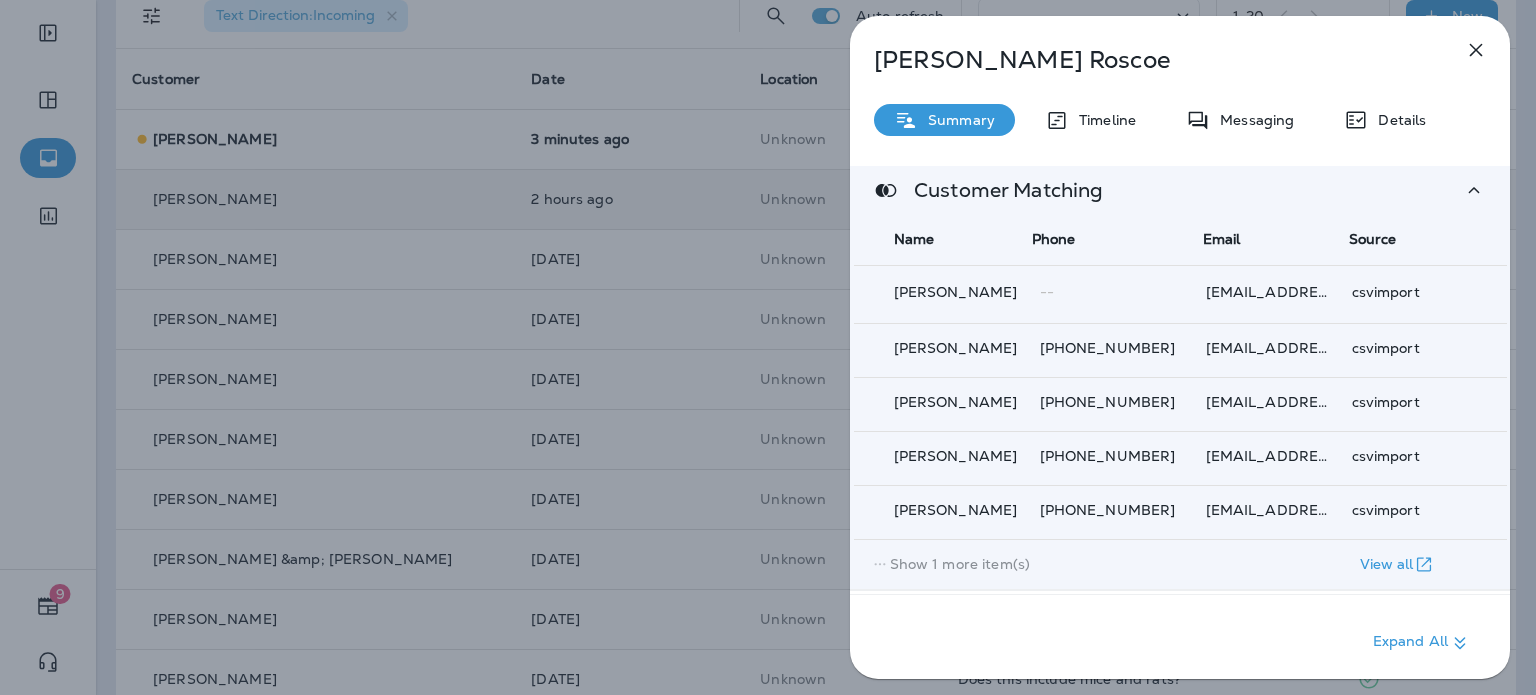 scroll, scrollTop: 709, scrollLeft: 0, axis: vertical 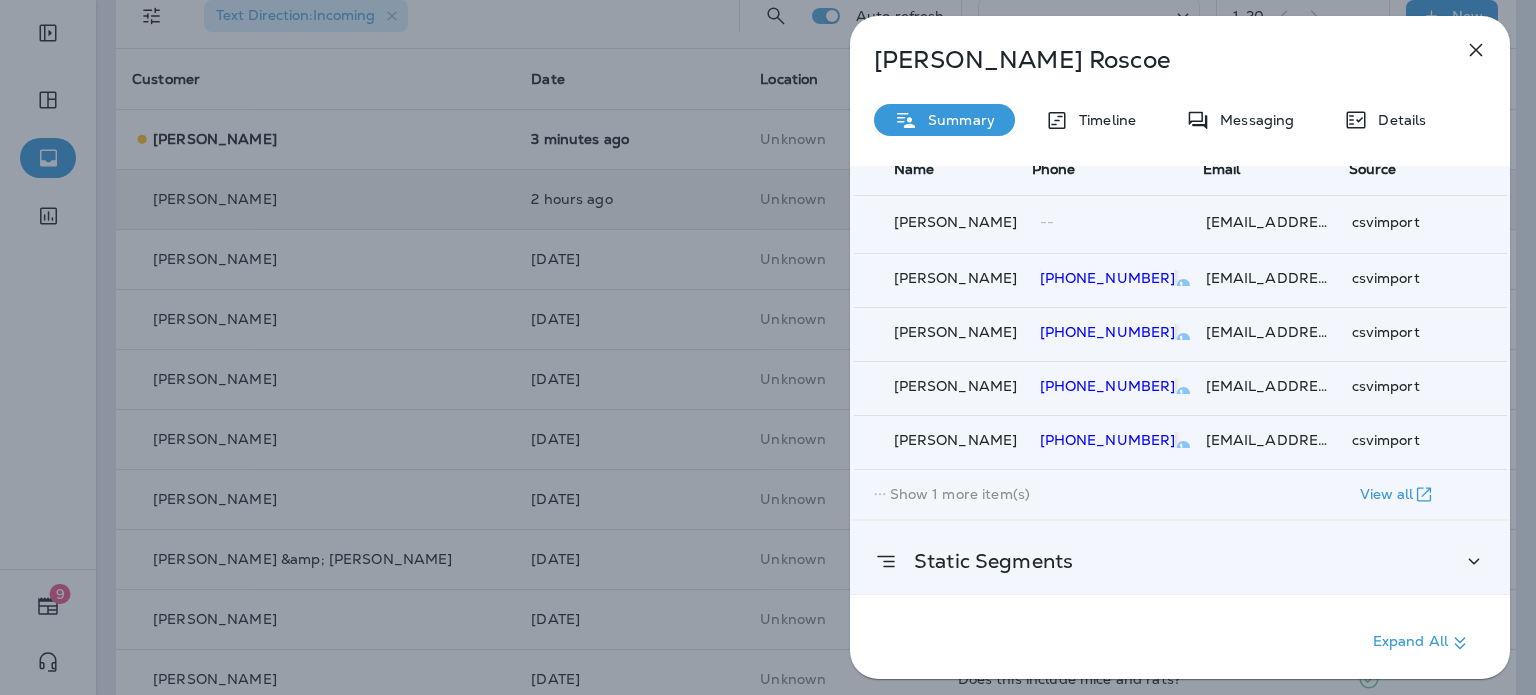 click on "Static Segments" at bounding box center [1180, 561] 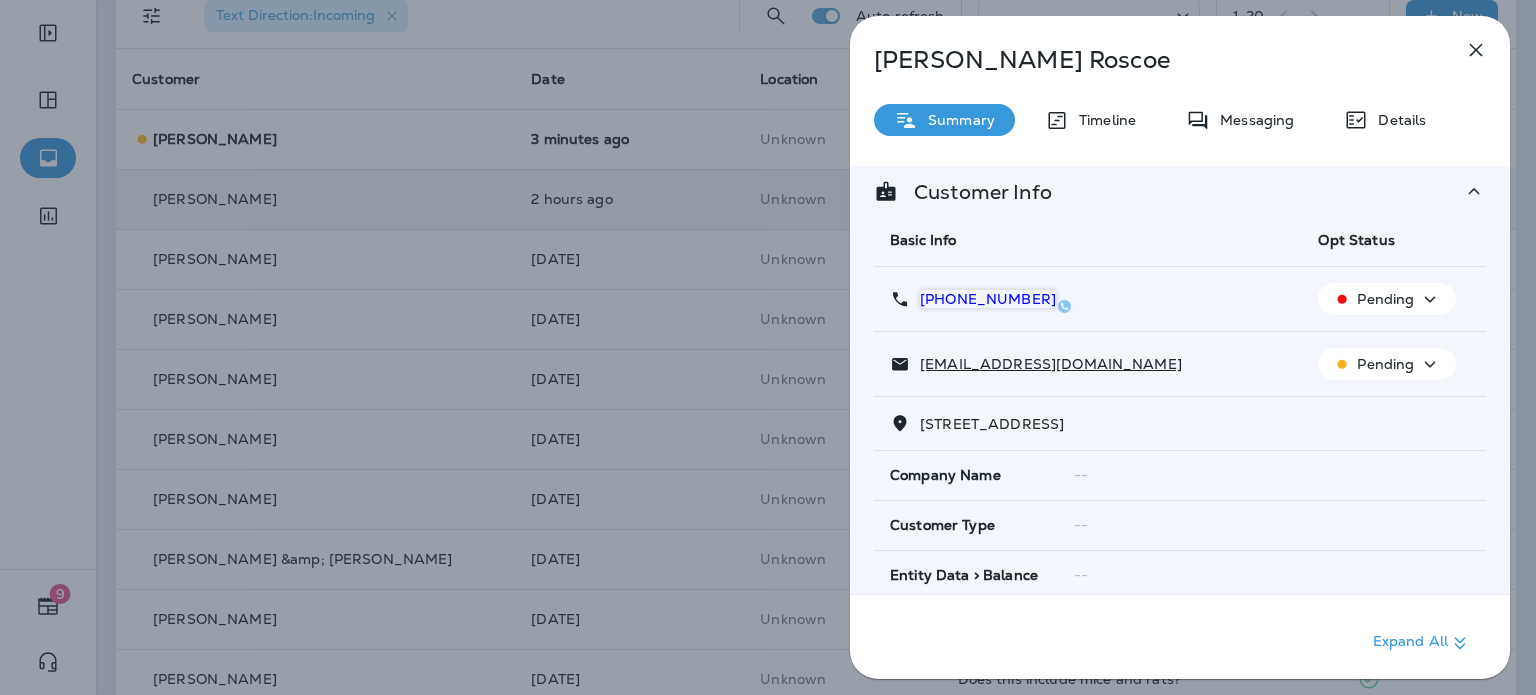scroll, scrollTop: 0, scrollLeft: 0, axis: both 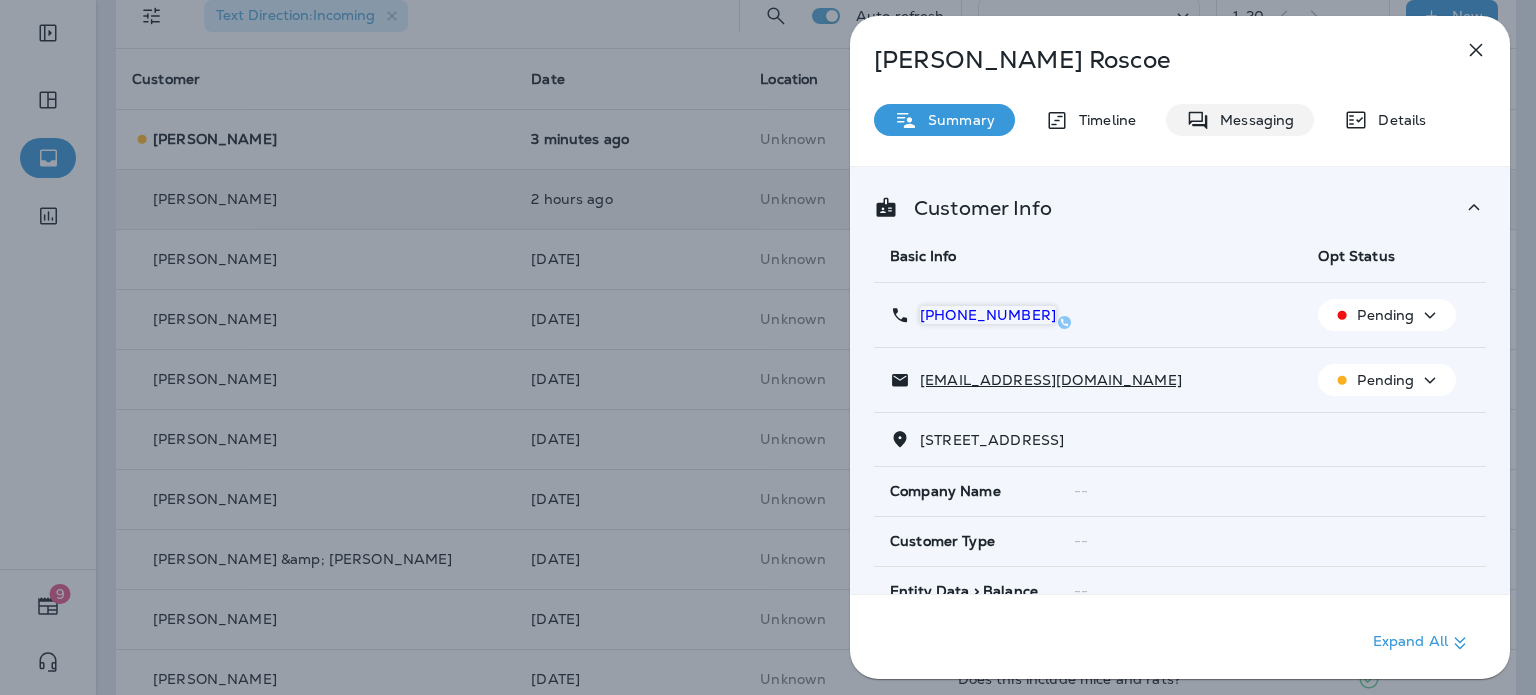 click on "Messaging" at bounding box center (1240, 120) 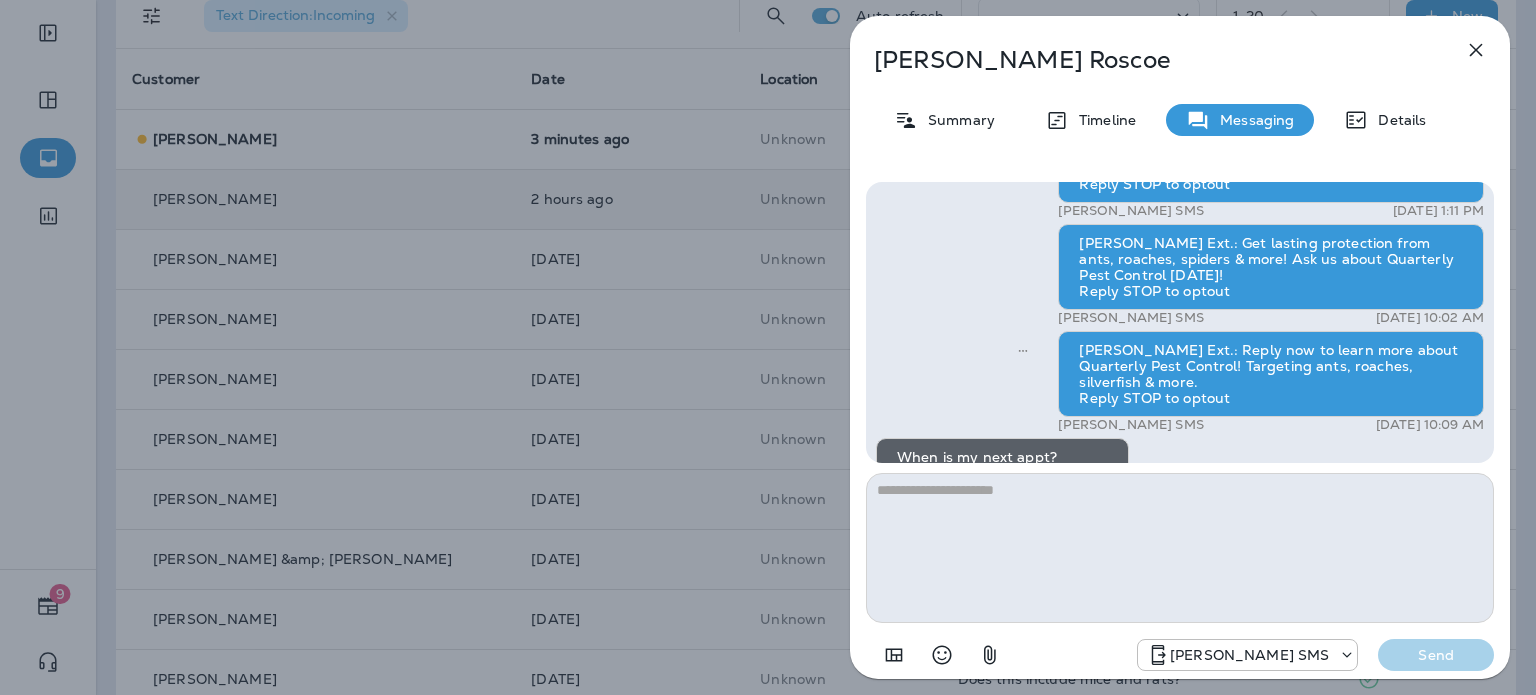 scroll, scrollTop: 0, scrollLeft: 0, axis: both 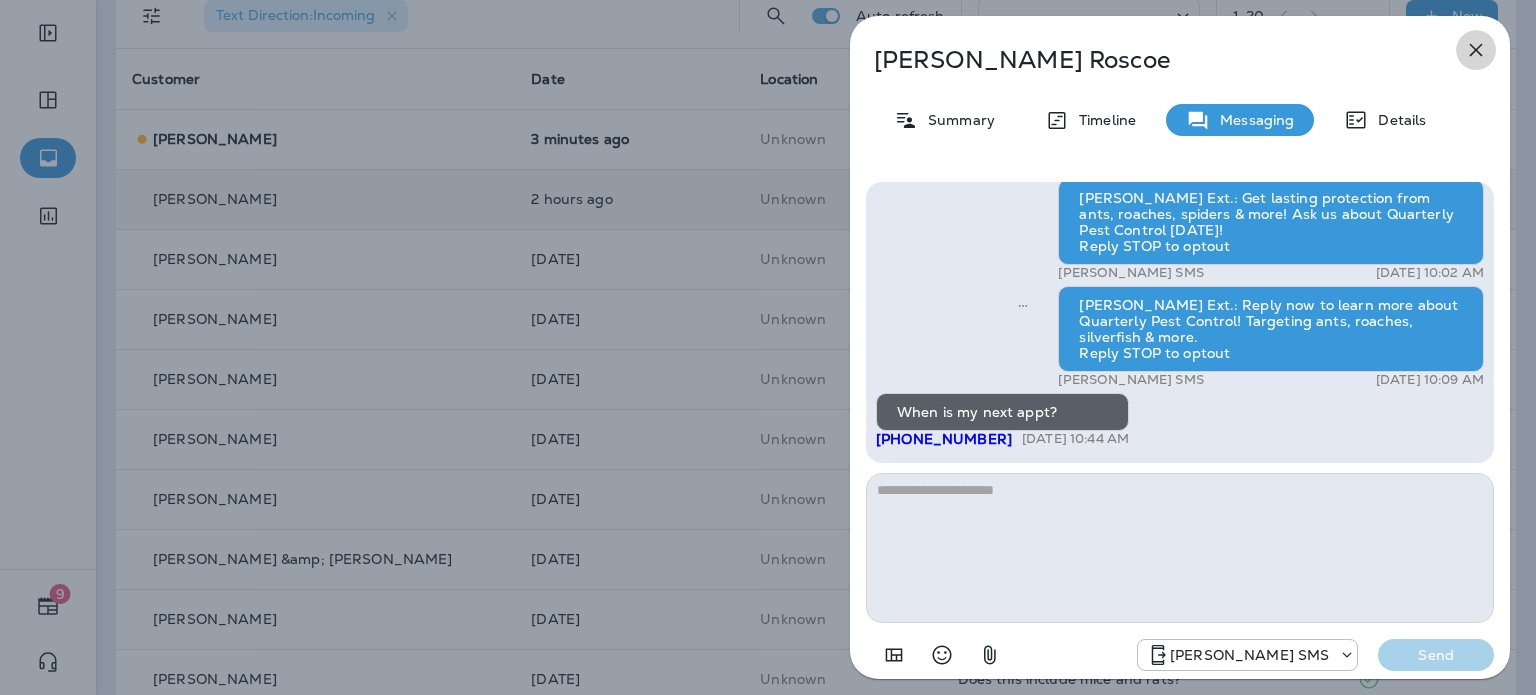 click 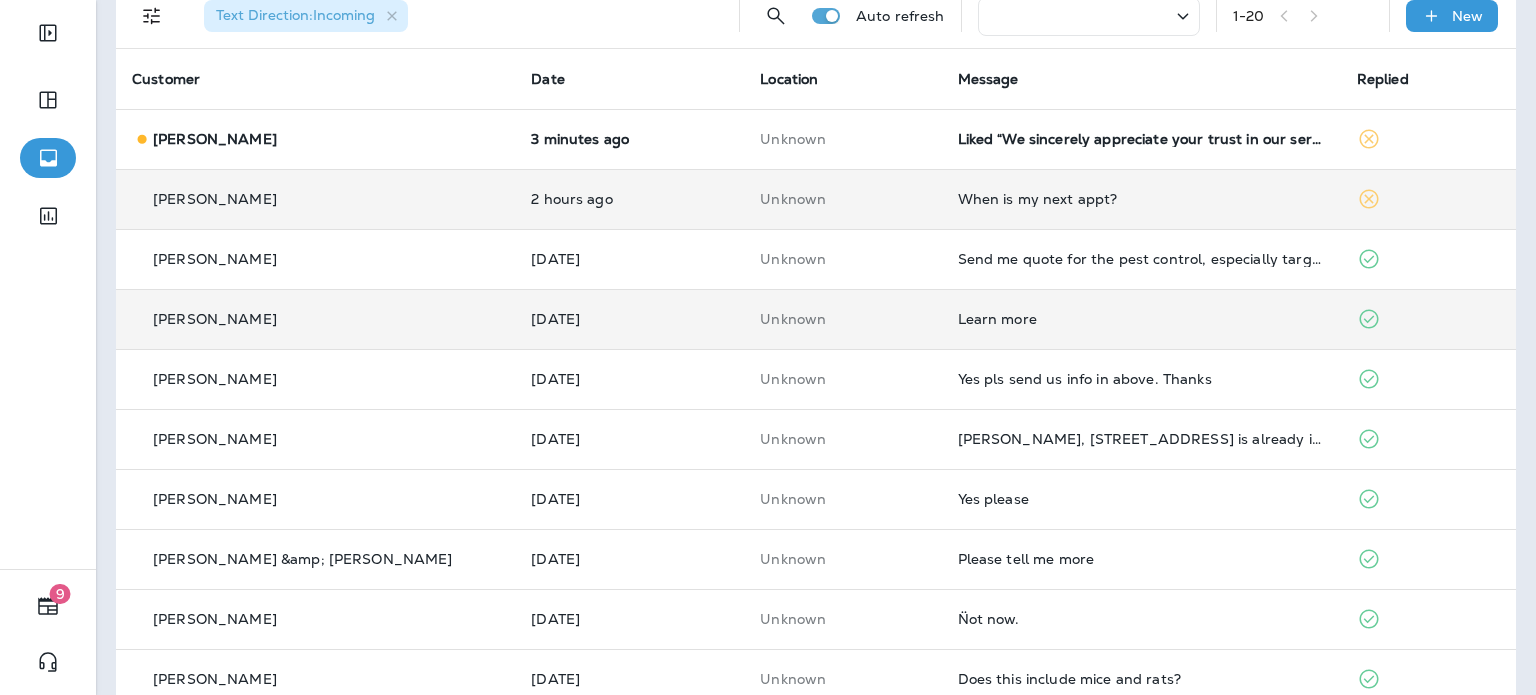 click on "Unknown" at bounding box center [842, 319] 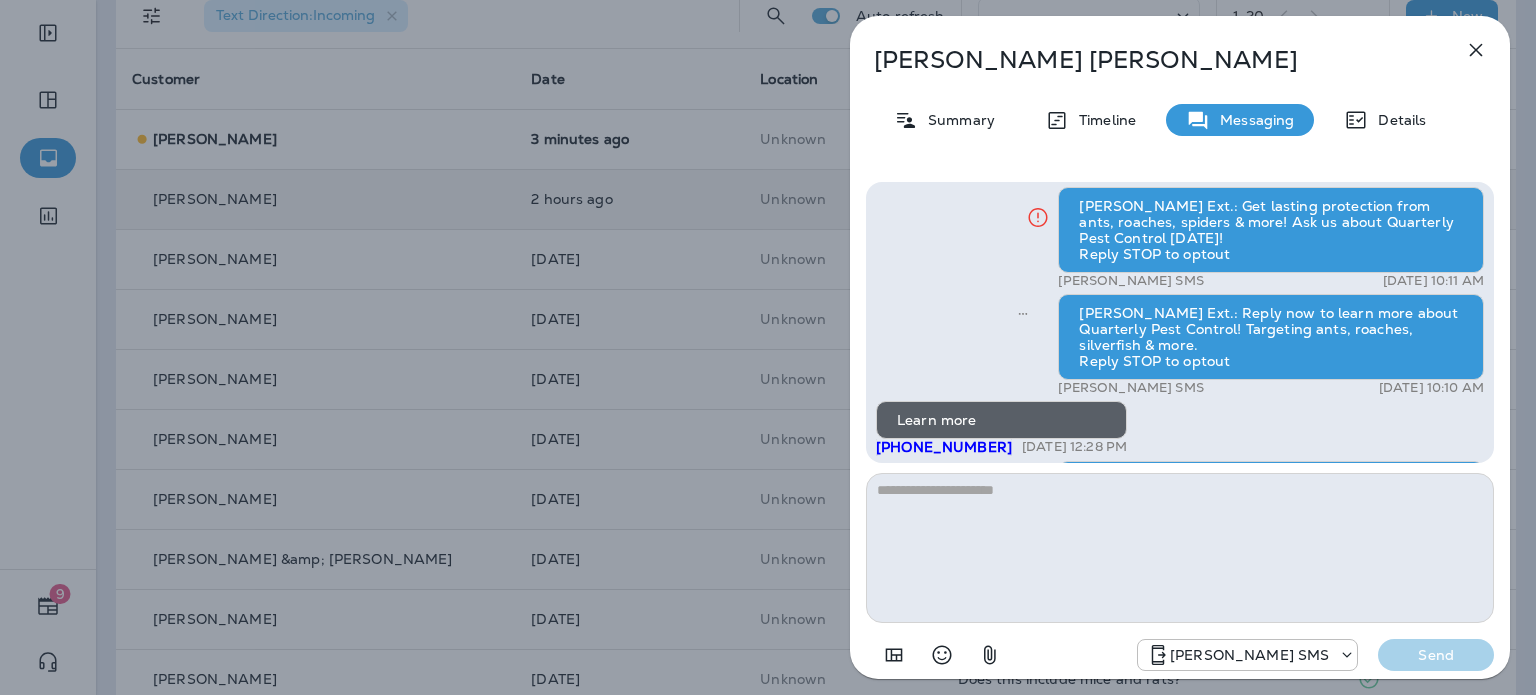 scroll, scrollTop: -200, scrollLeft: 0, axis: vertical 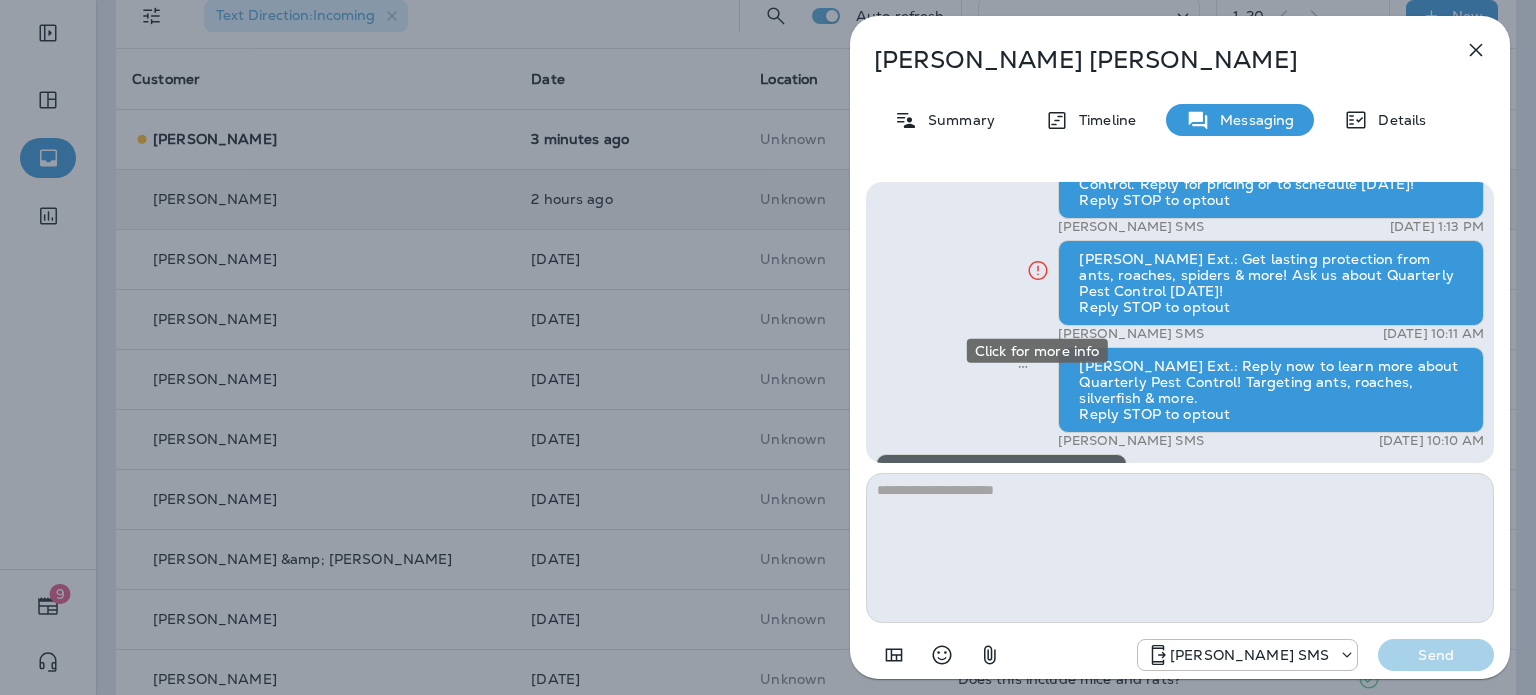 click 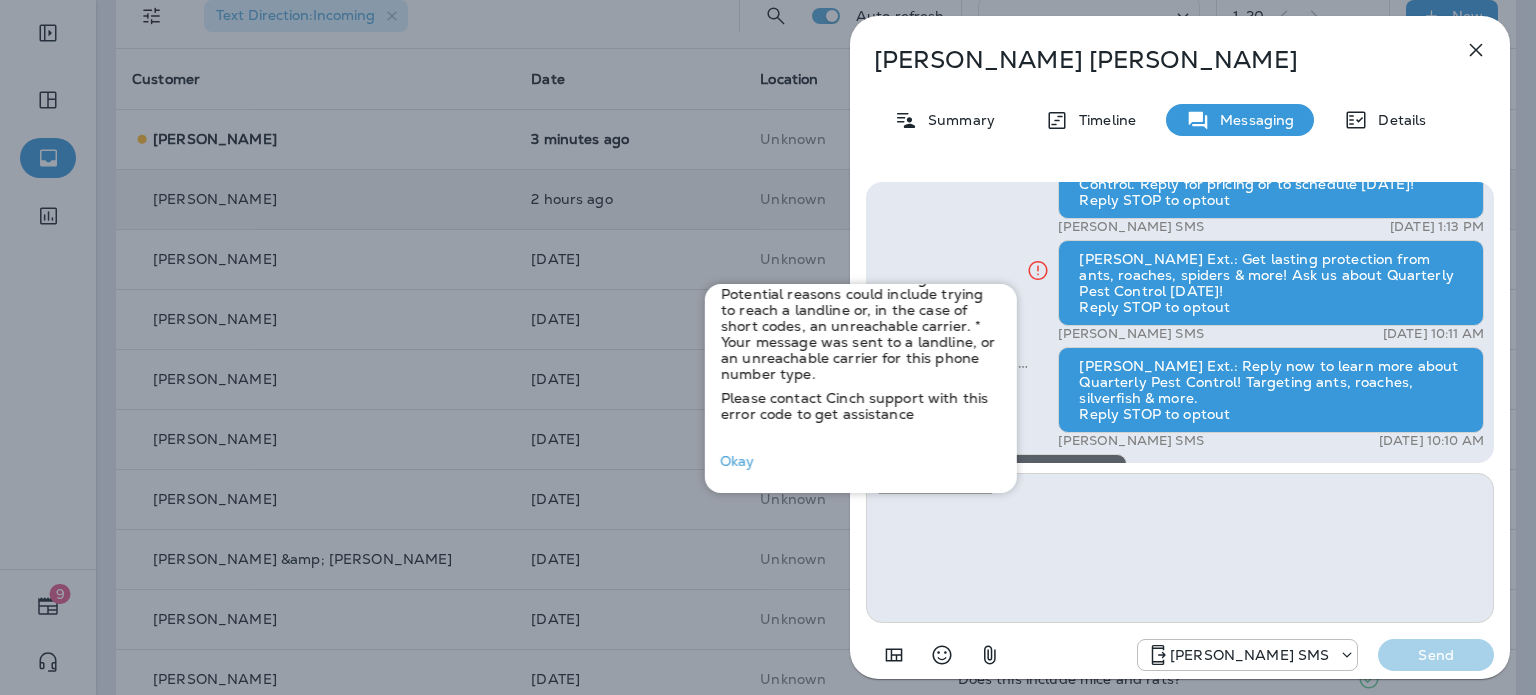 scroll, scrollTop: 0, scrollLeft: 0, axis: both 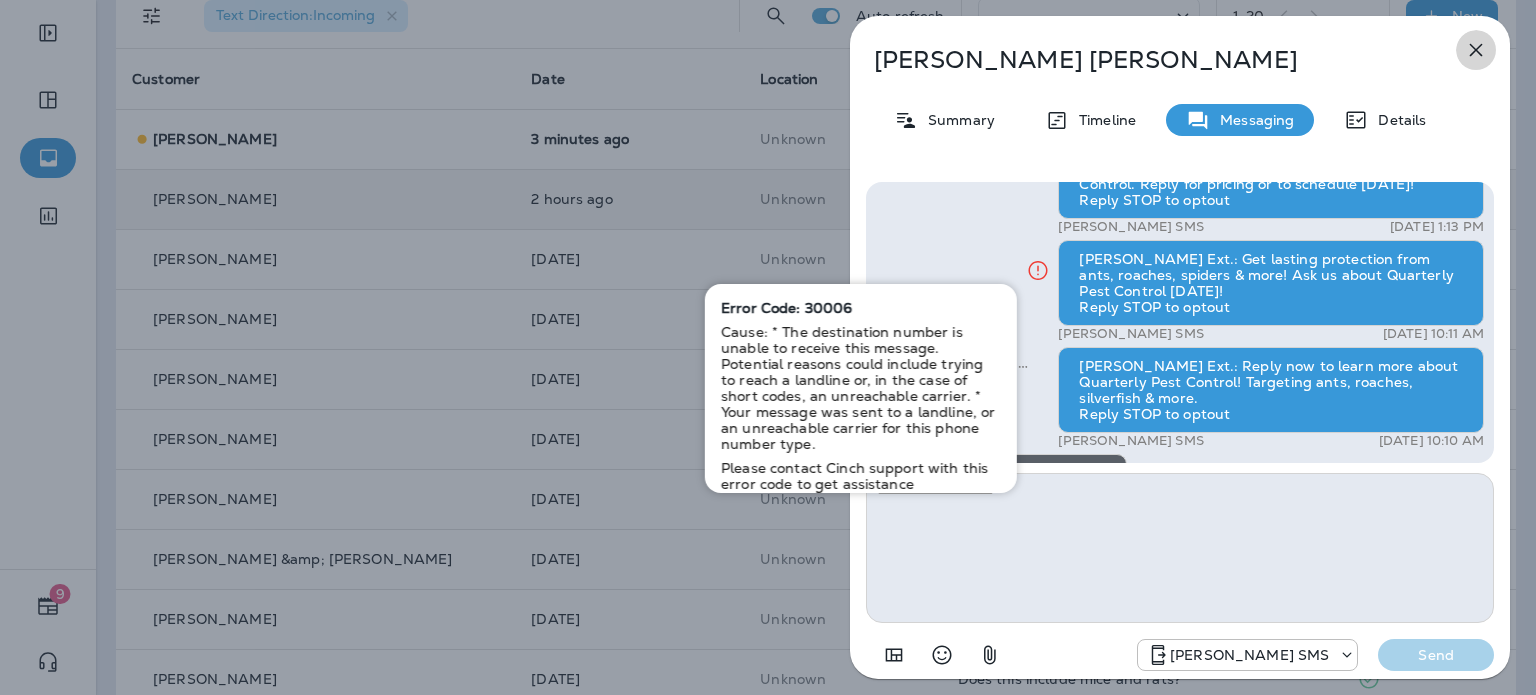 click at bounding box center [1476, 50] 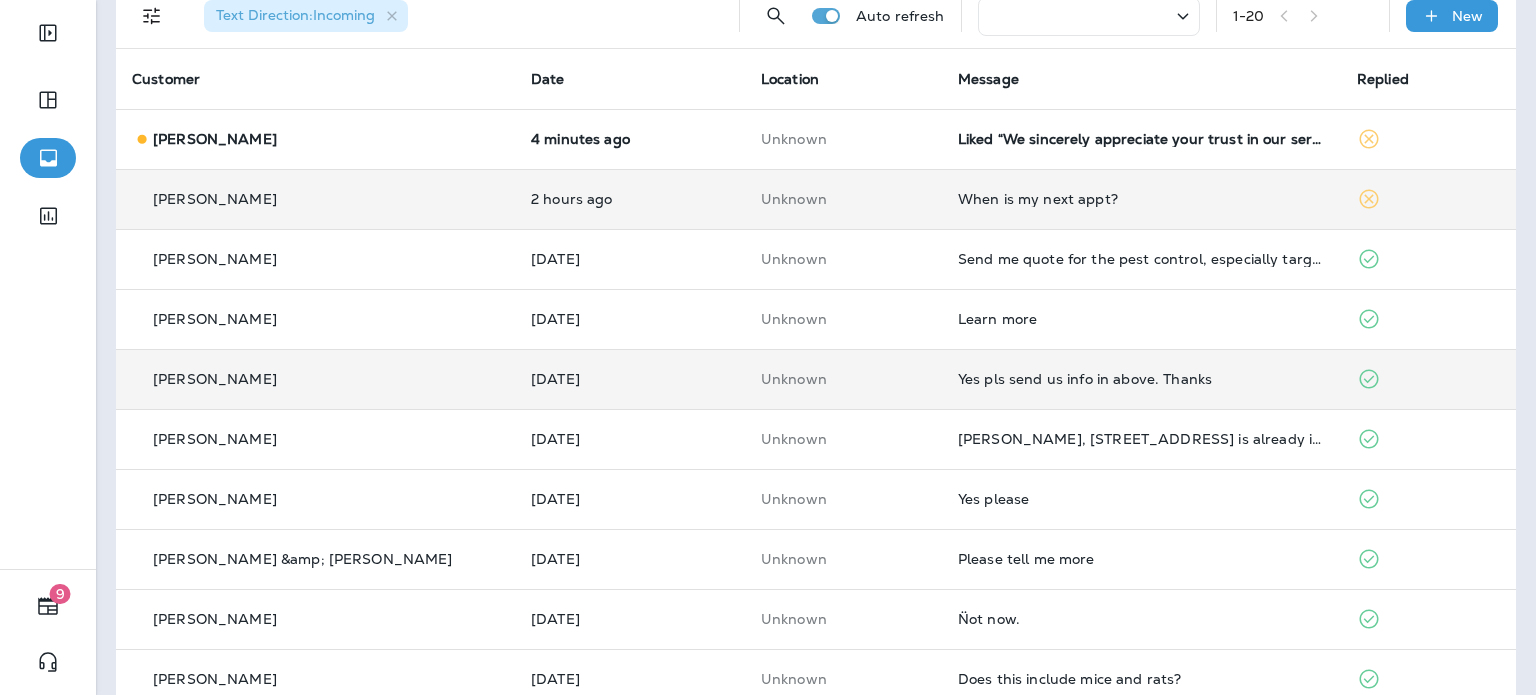 click on "Yes pls send us info in above. Thanks" at bounding box center [1141, 379] 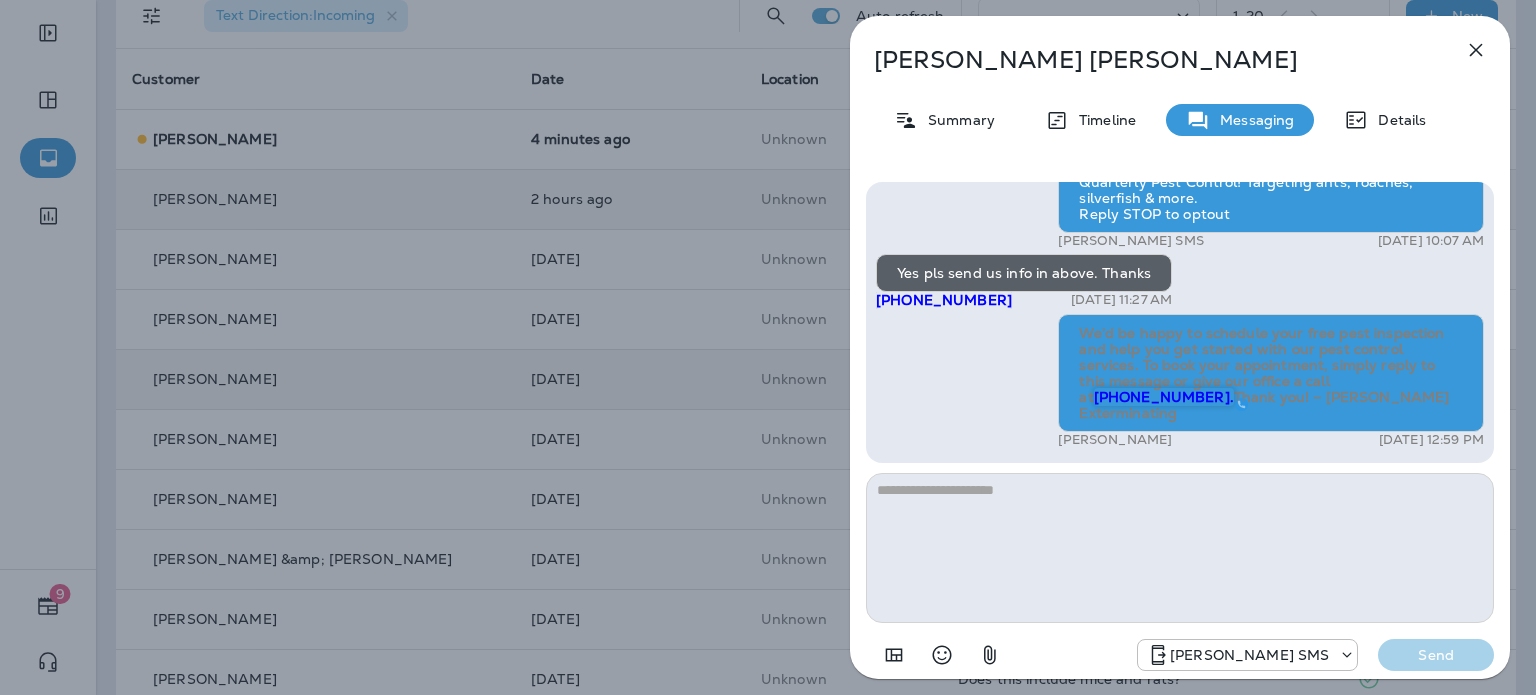 scroll, scrollTop: -99, scrollLeft: 0, axis: vertical 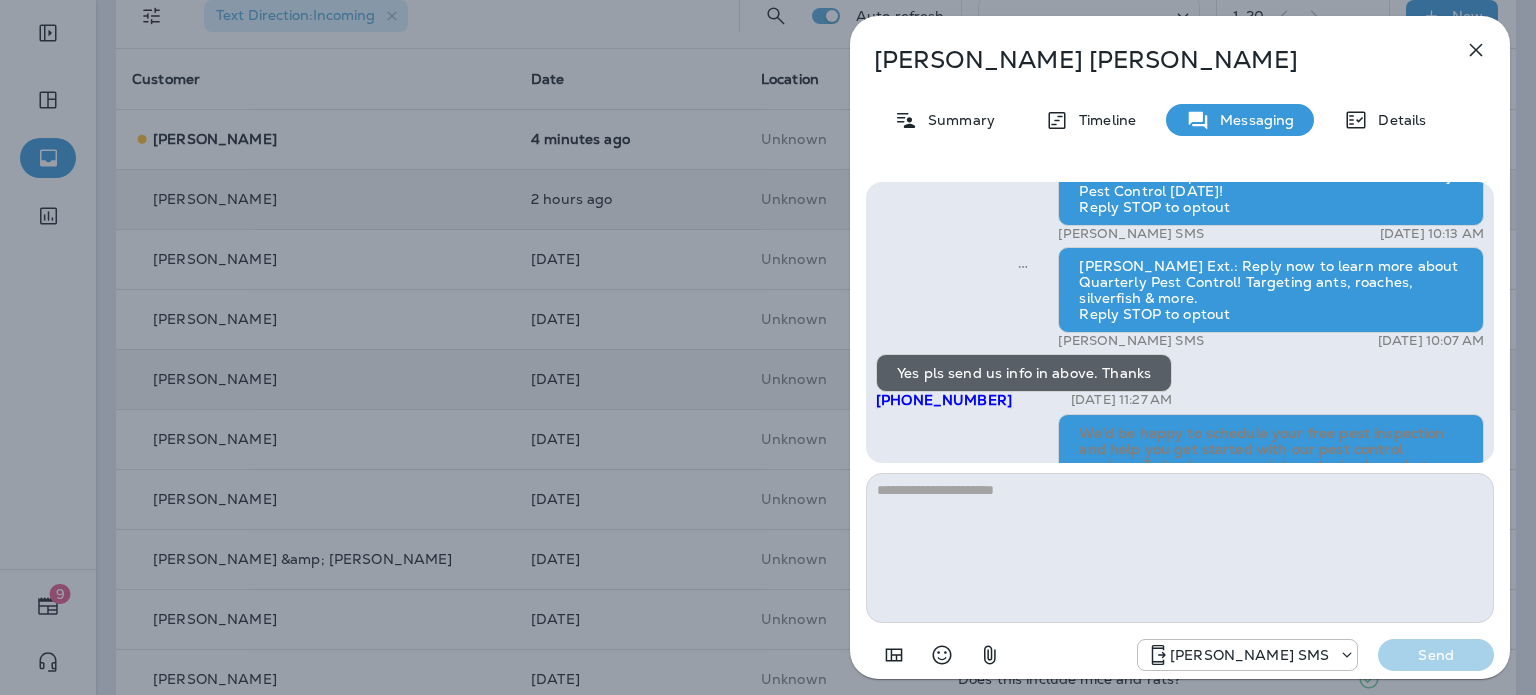 click 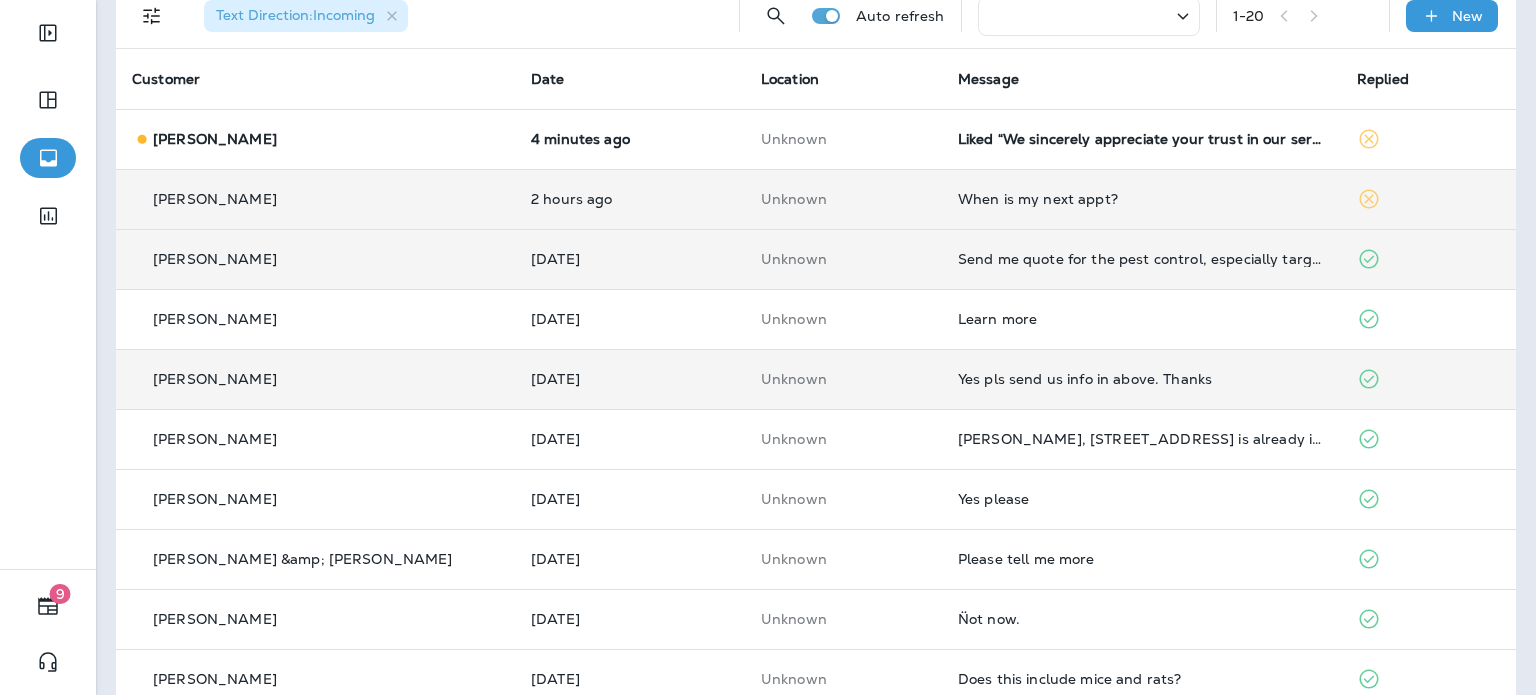 click on "Unknown" at bounding box center [843, 259] 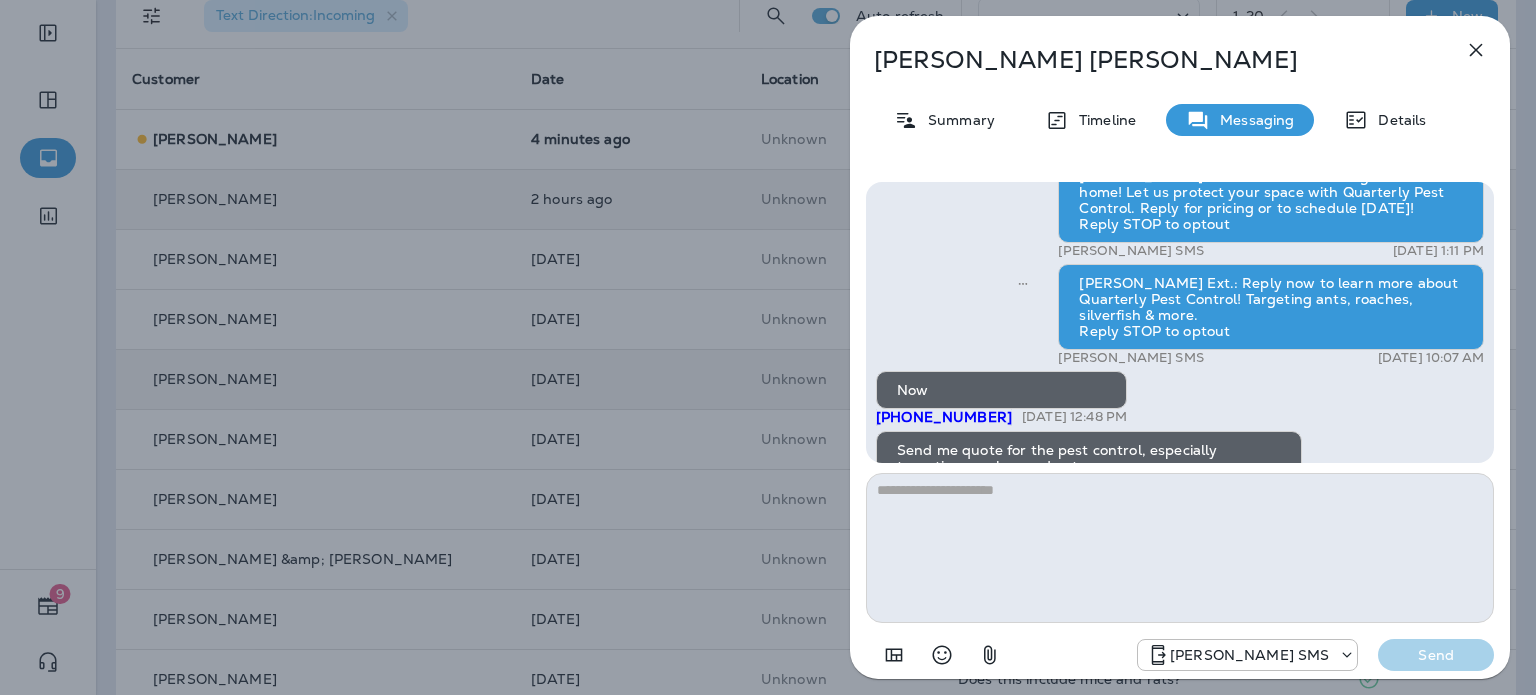 scroll, scrollTop: 0, scrollLeft: 0, axis: both 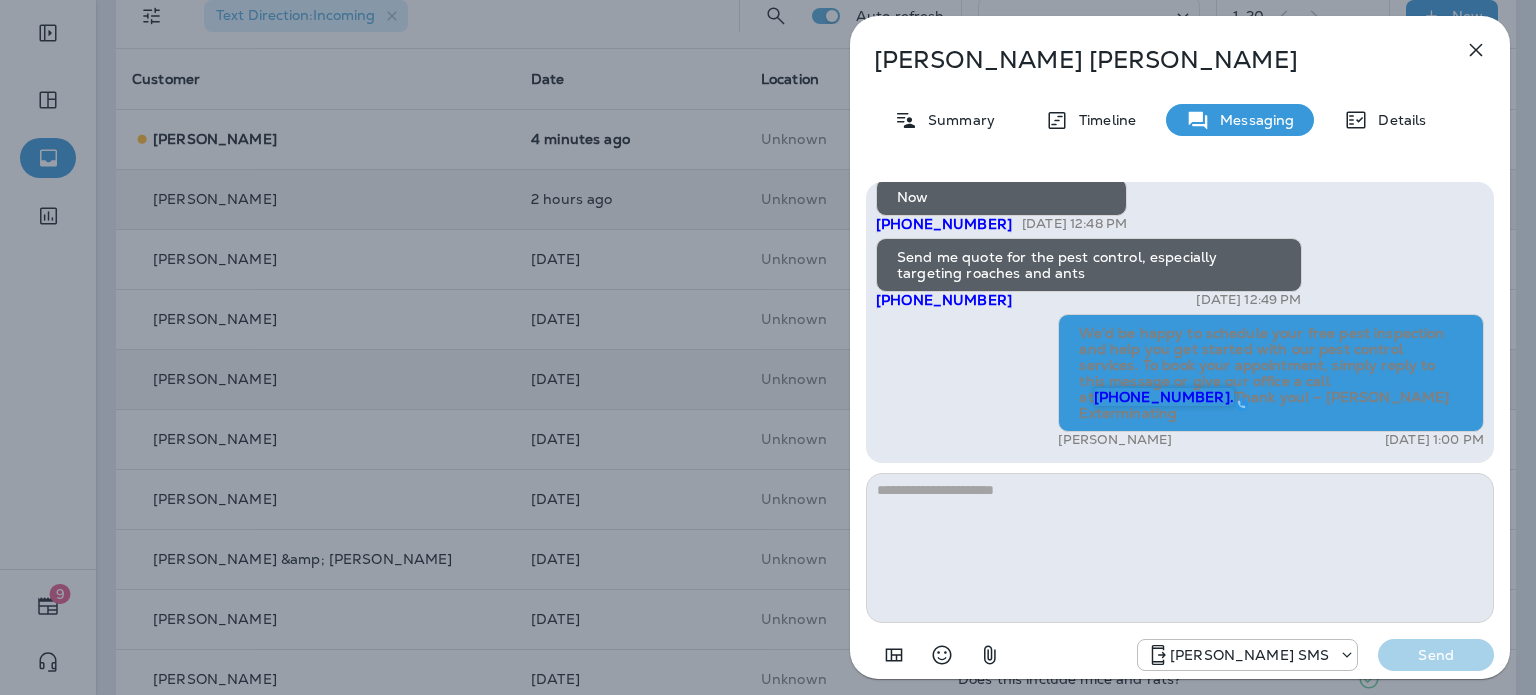 click 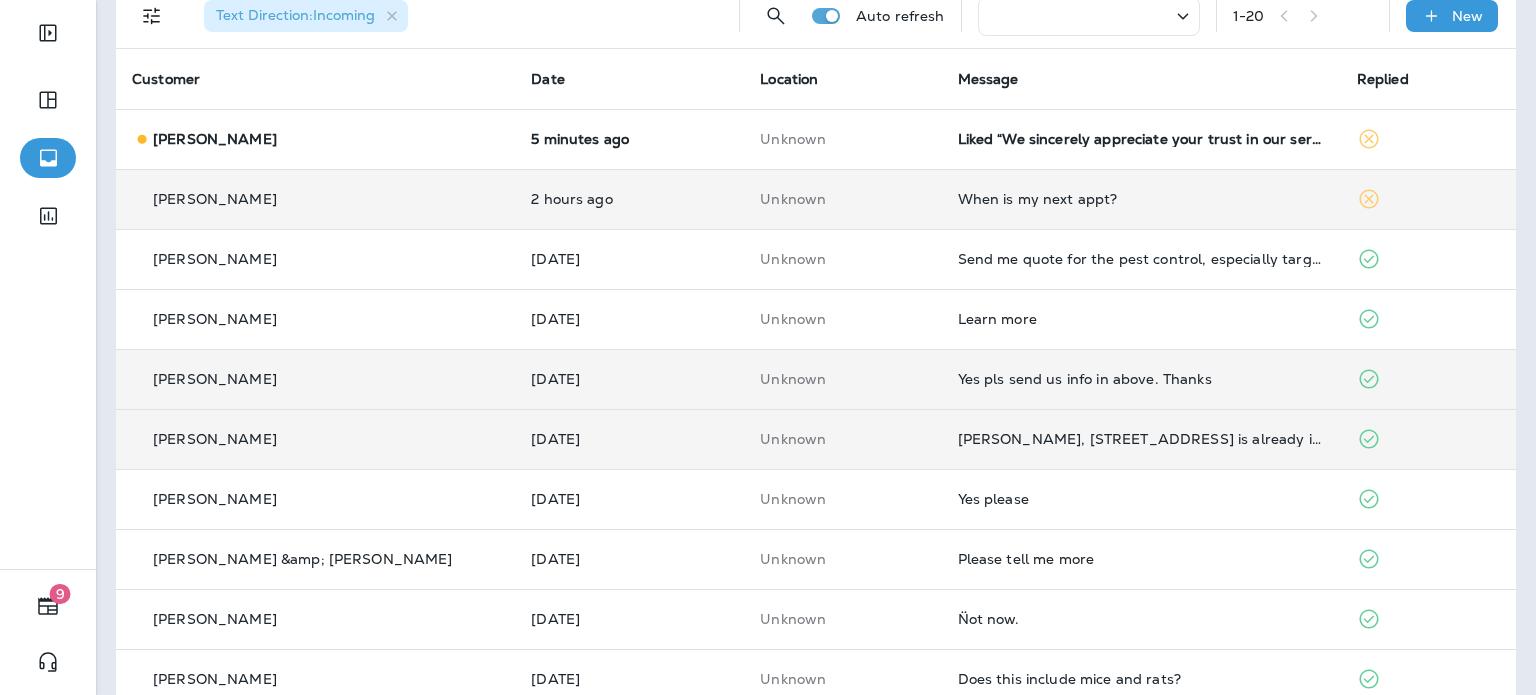 click on "Unknown" at bounding box center (842, 439) 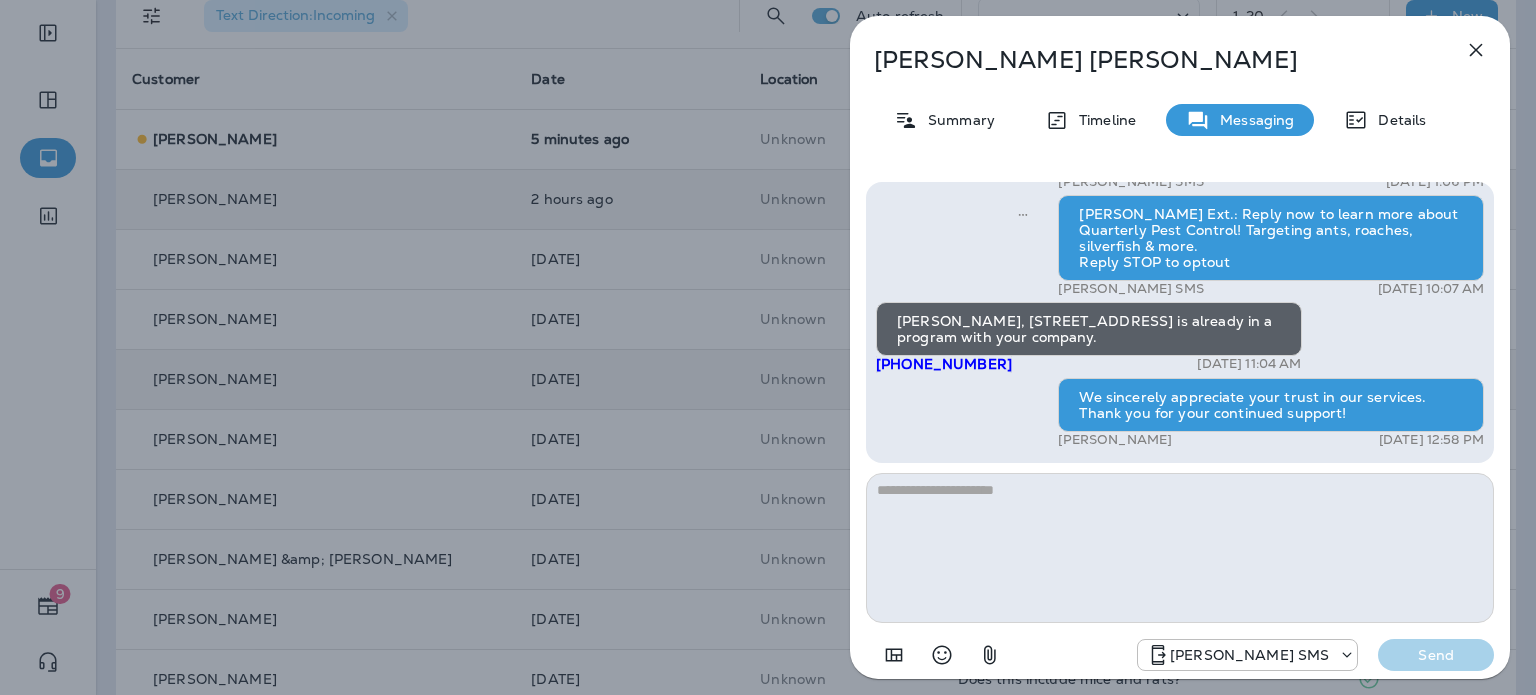 click 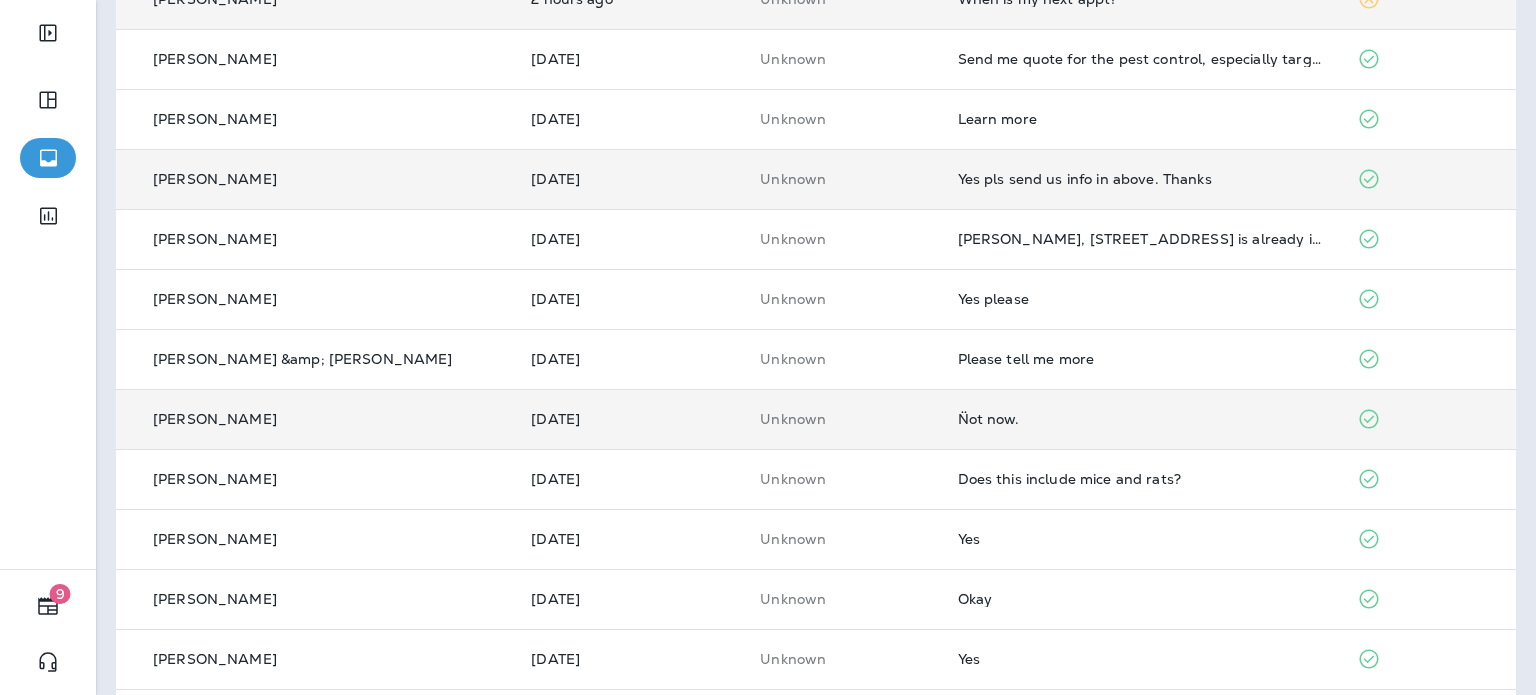 scroll, scrollTop: 400, scrollLeft: 0, axis: vertical 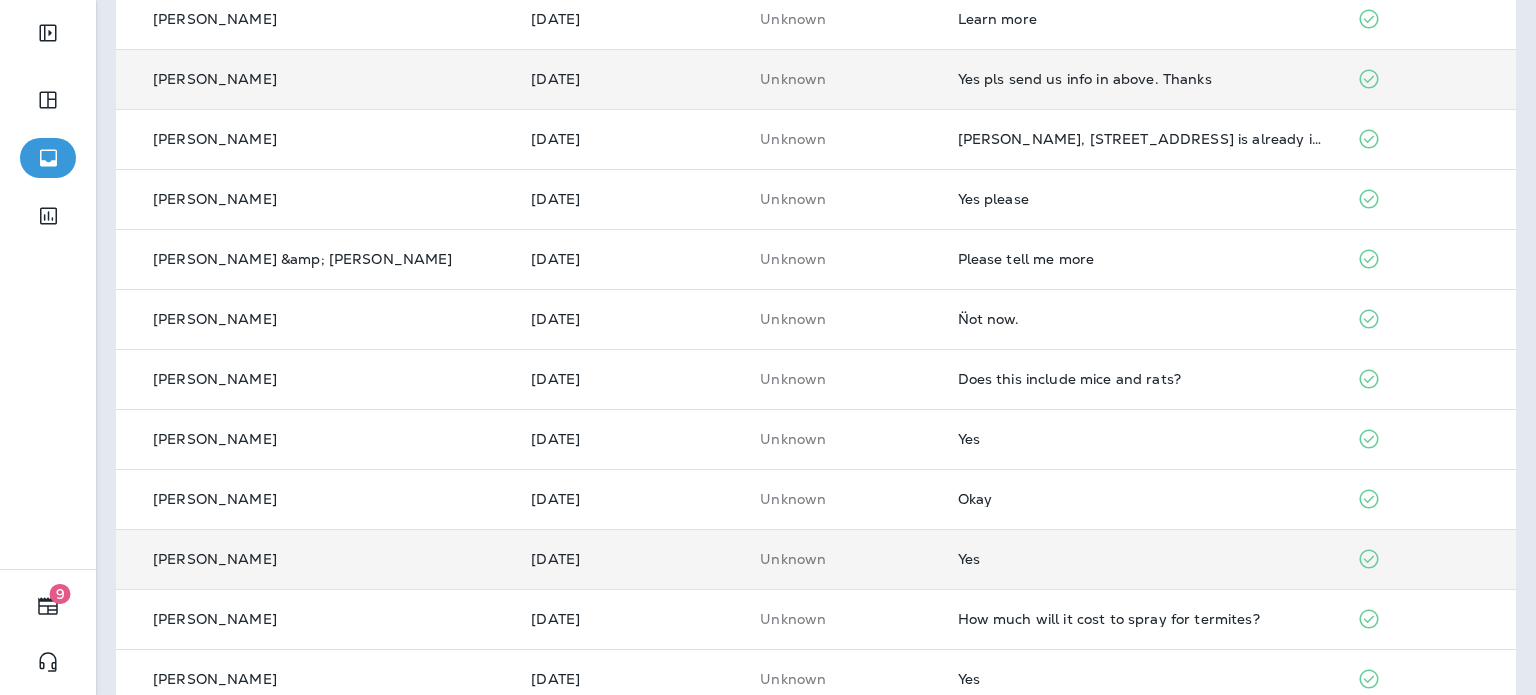 click on "Unknown" at bounding box center (842, 559) 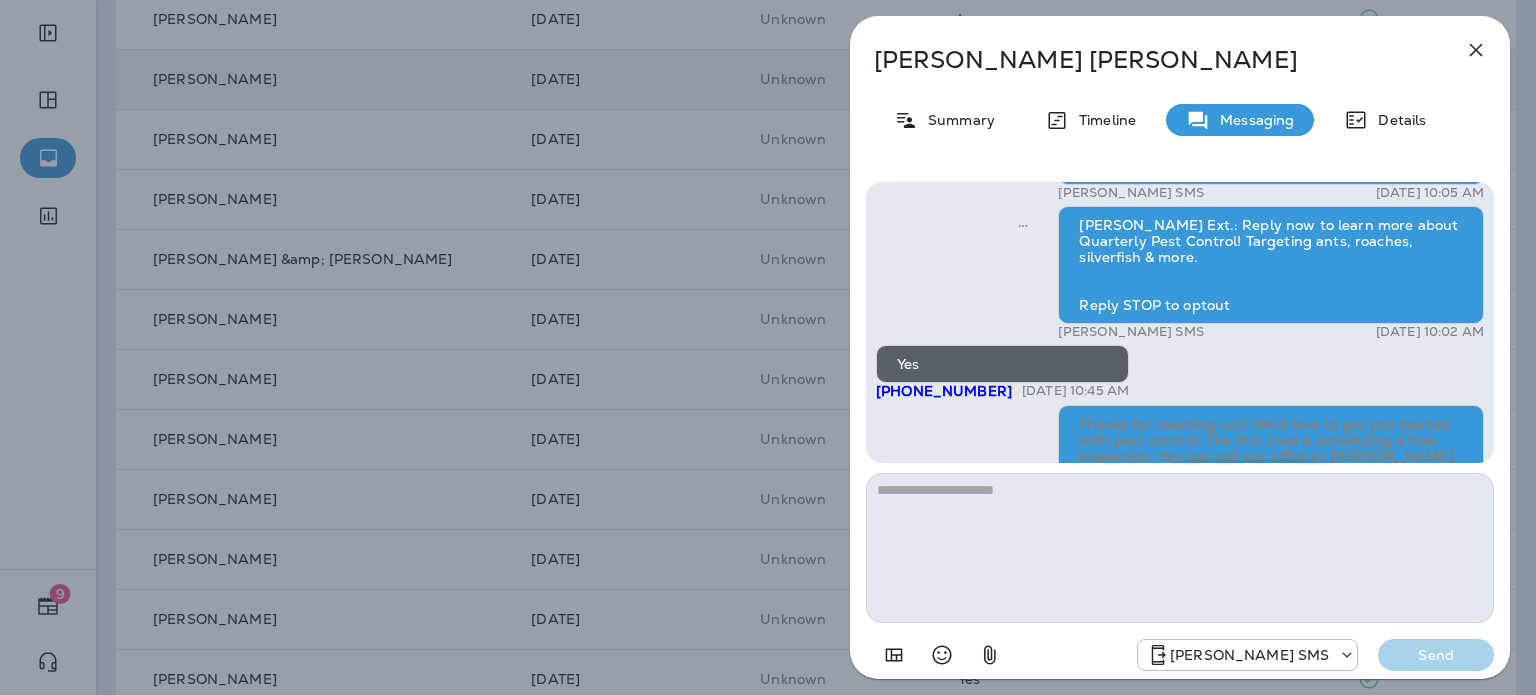 scroll, scrollTop: 0, scrollLeft: 0, axis: both 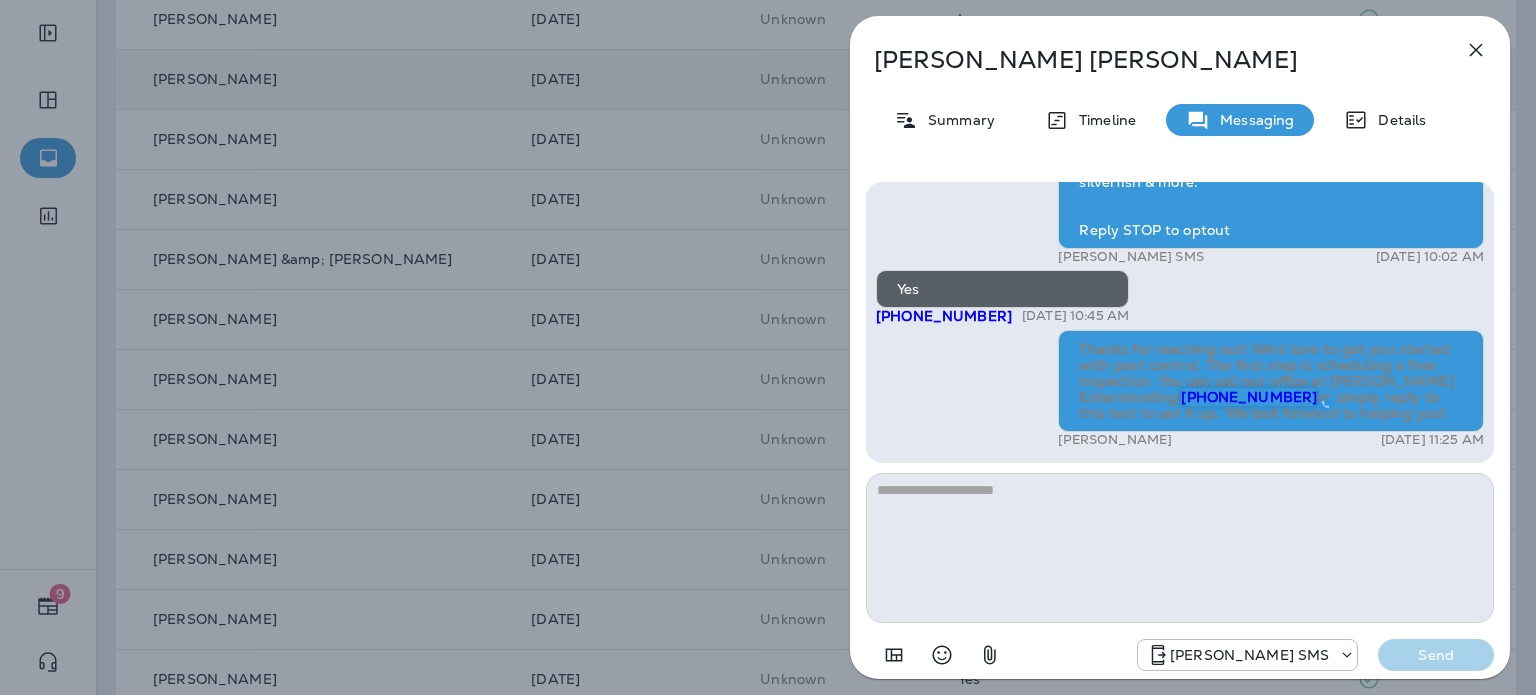 click 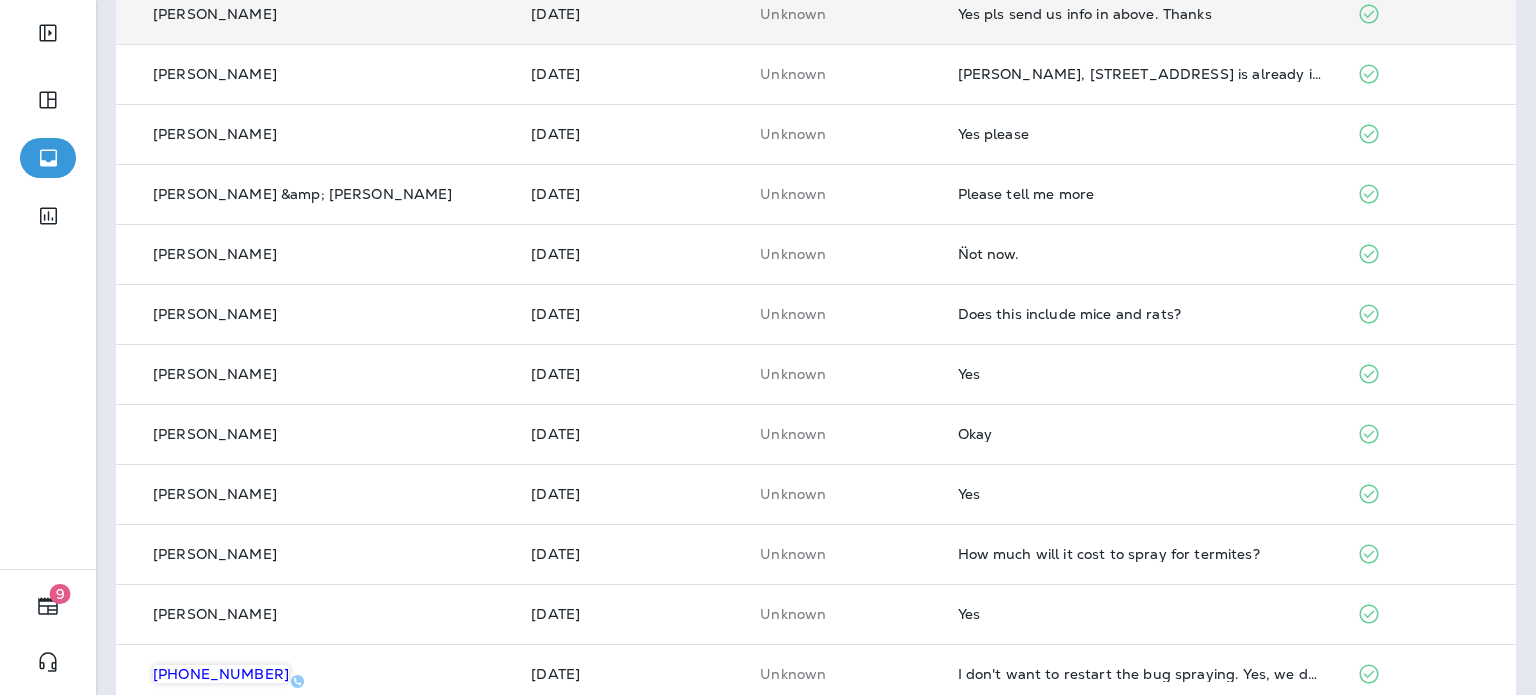 scroll, scrollTop: 500, scrollLeft: 0, axis: vertical 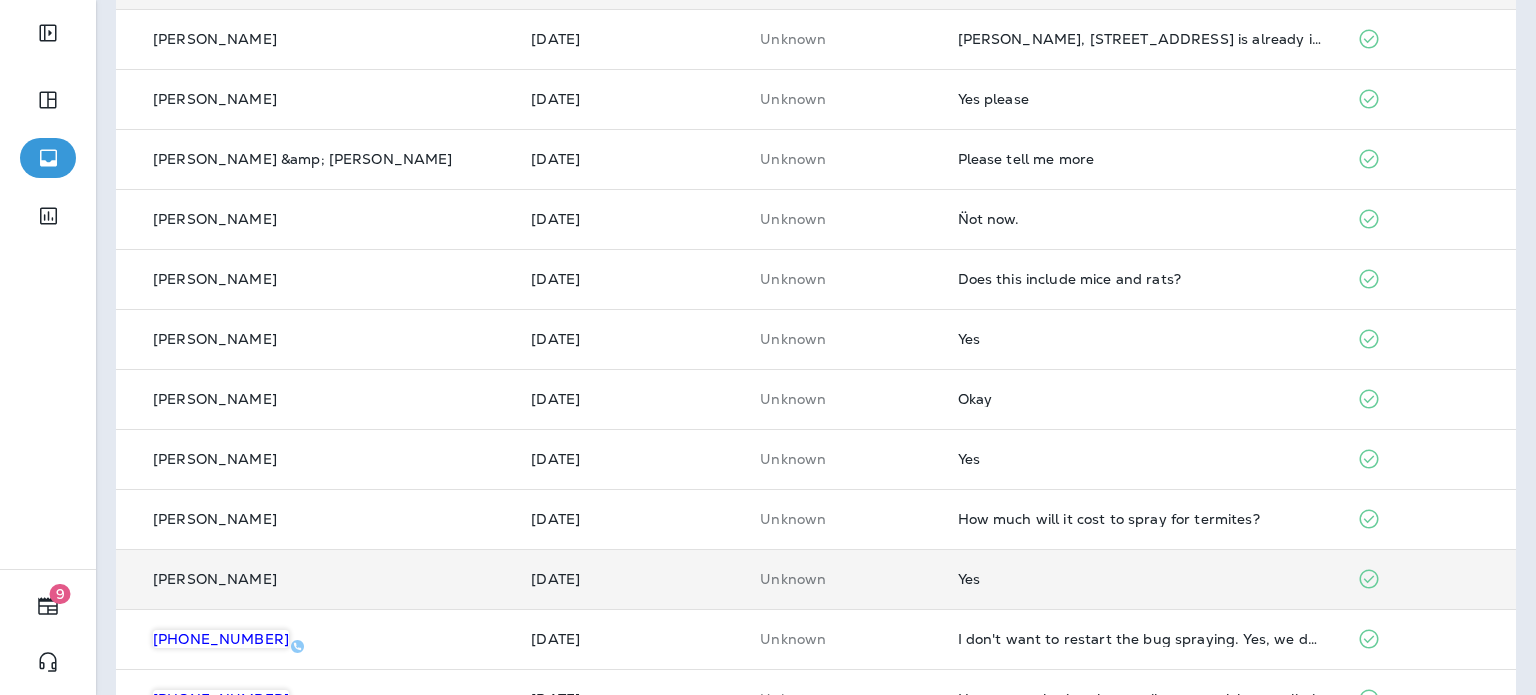 click on "Unknown" at bounding box center [842, 579] 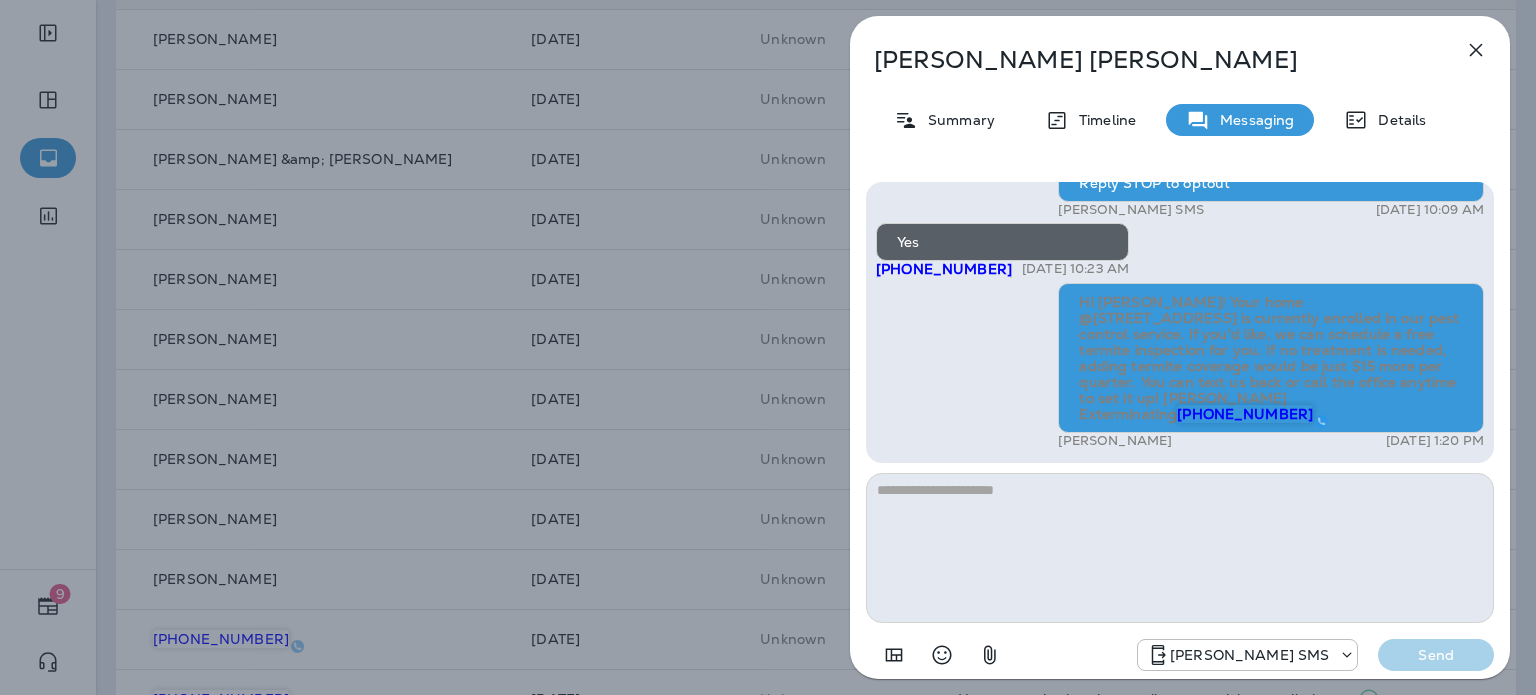 scroll, scrollTop: 0, scrollLeft: 0, axis: both 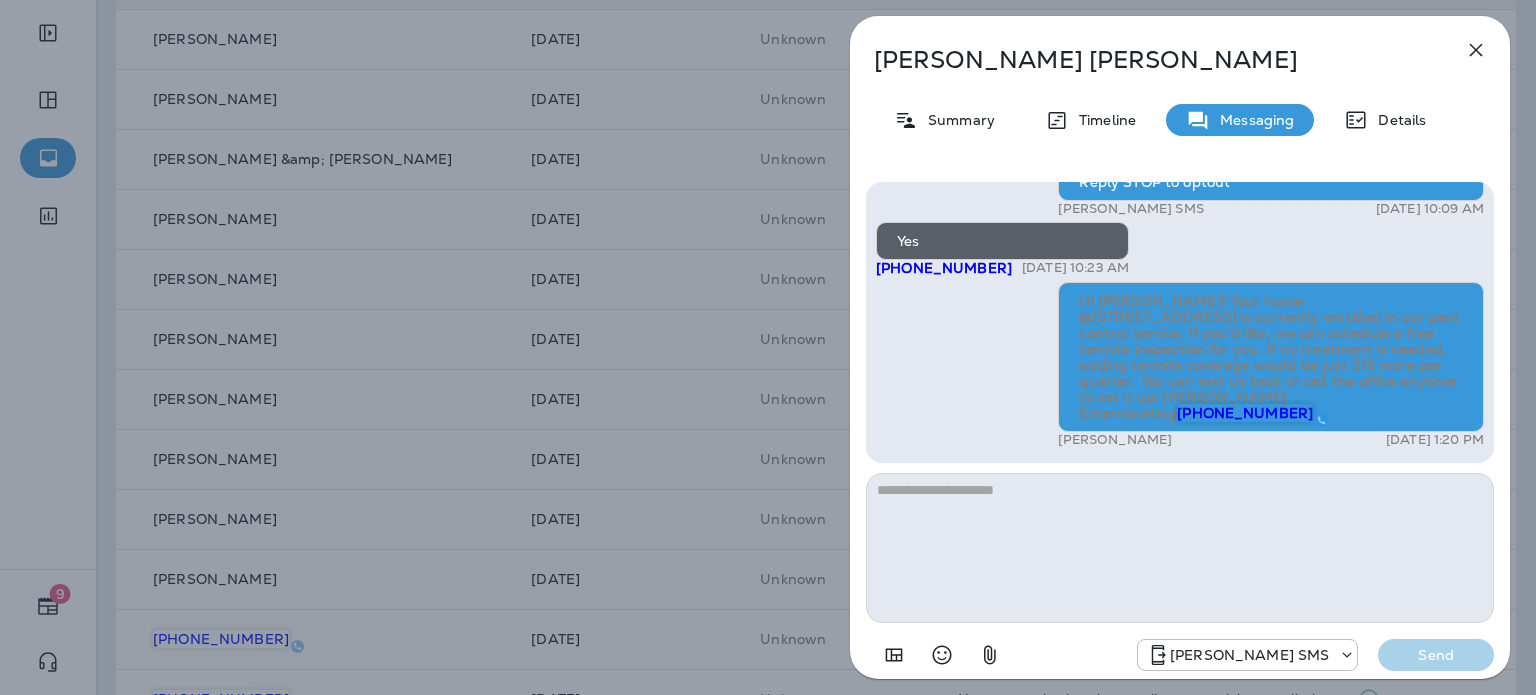 click at bounding box center [1476, 50] 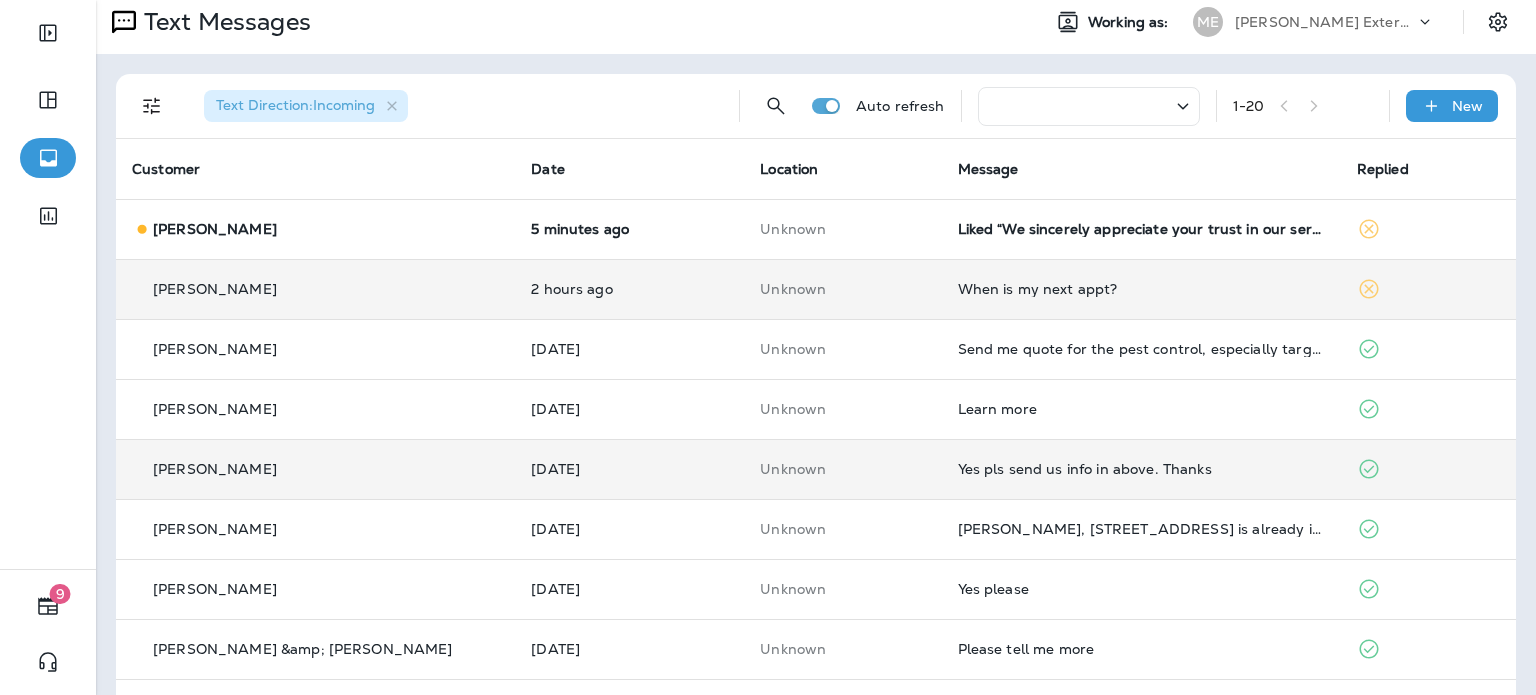 scroll, scrollTop: 0, scrollLeft: 0, axis: both 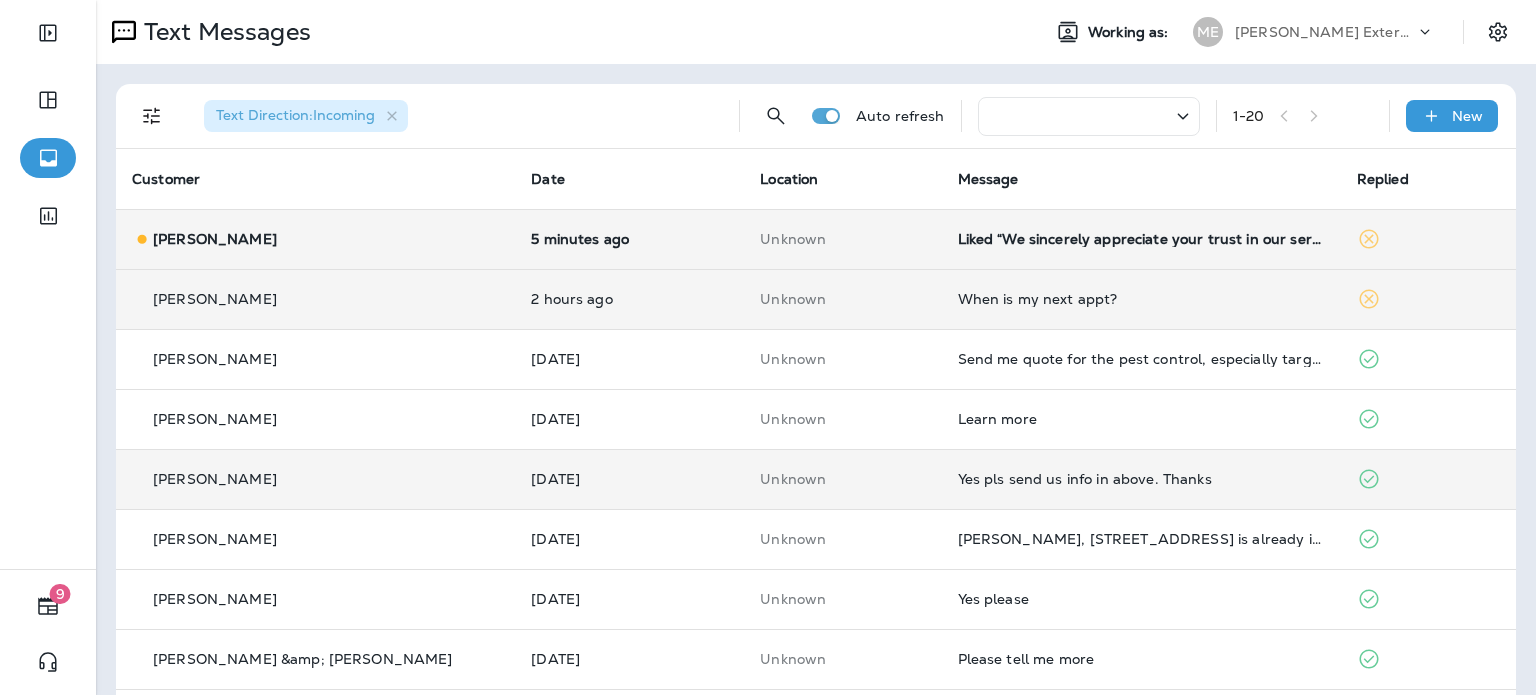 click on "Liked “We sincerely appreciate your trust in our services. Thank you for your continued support!”" at bounding box center (1141, 239) 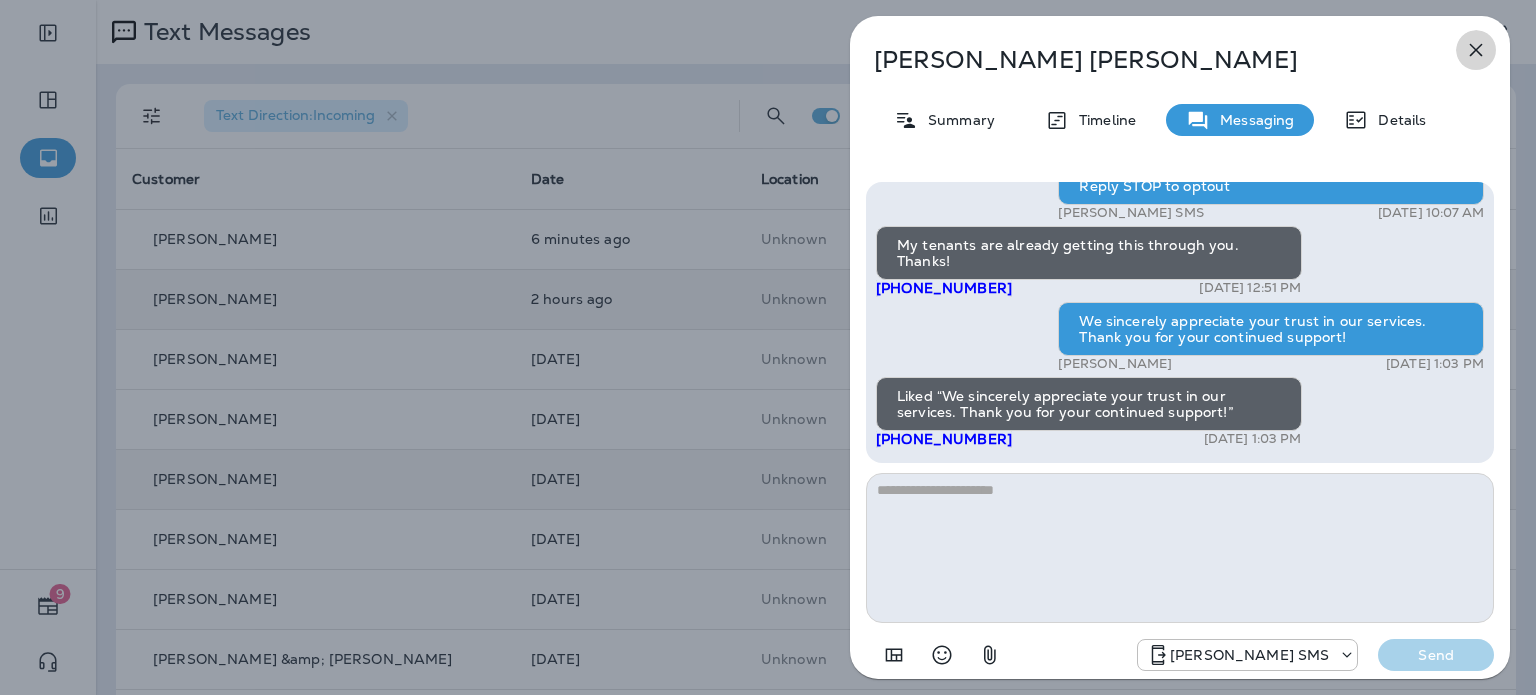 click 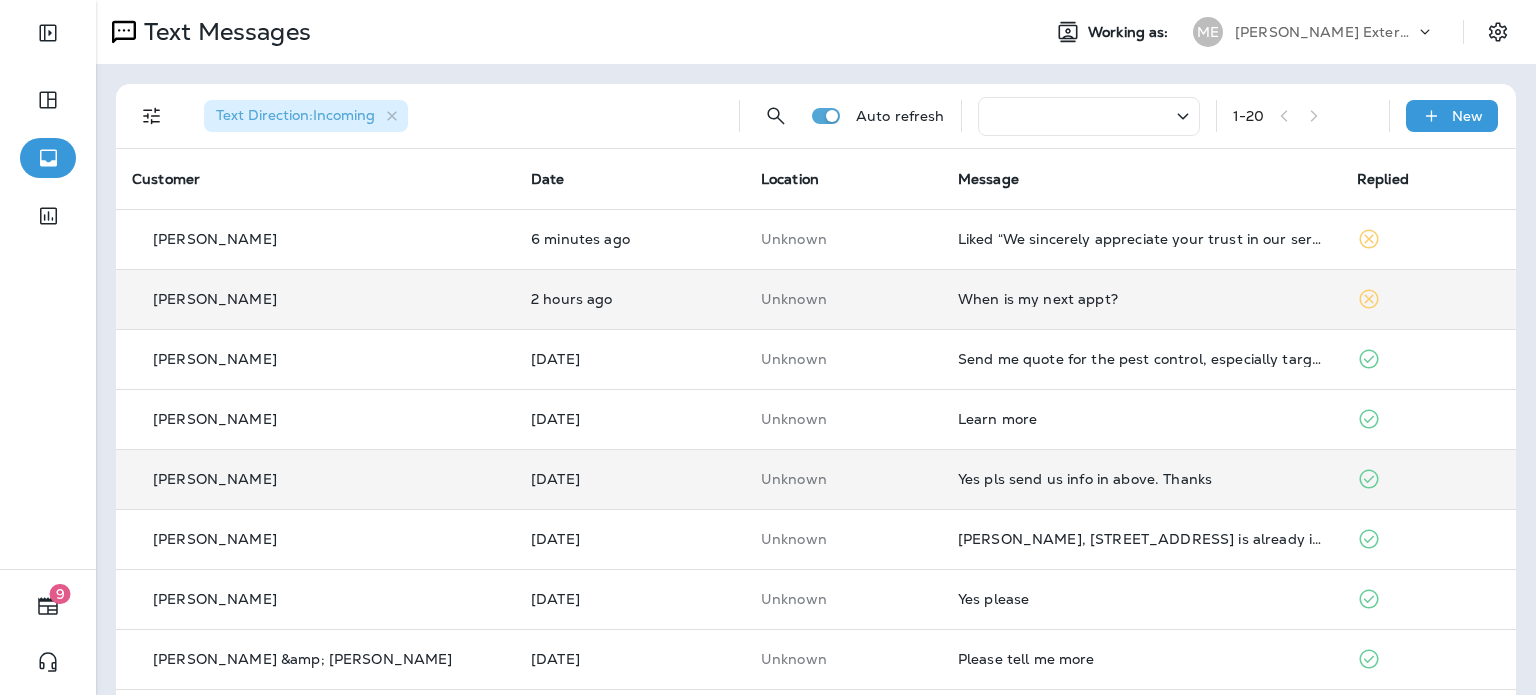 click on "When is my next appt?" at bounding box center (1141, 299) 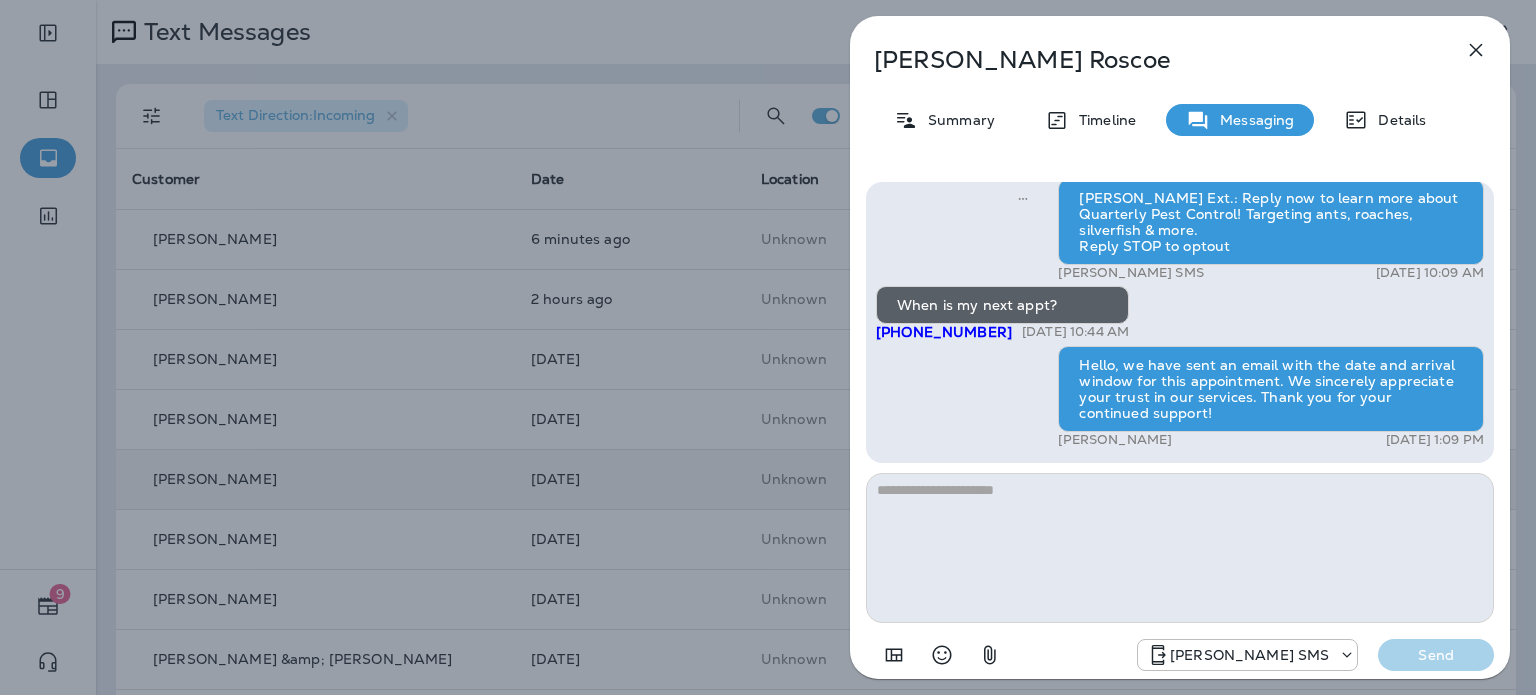 click 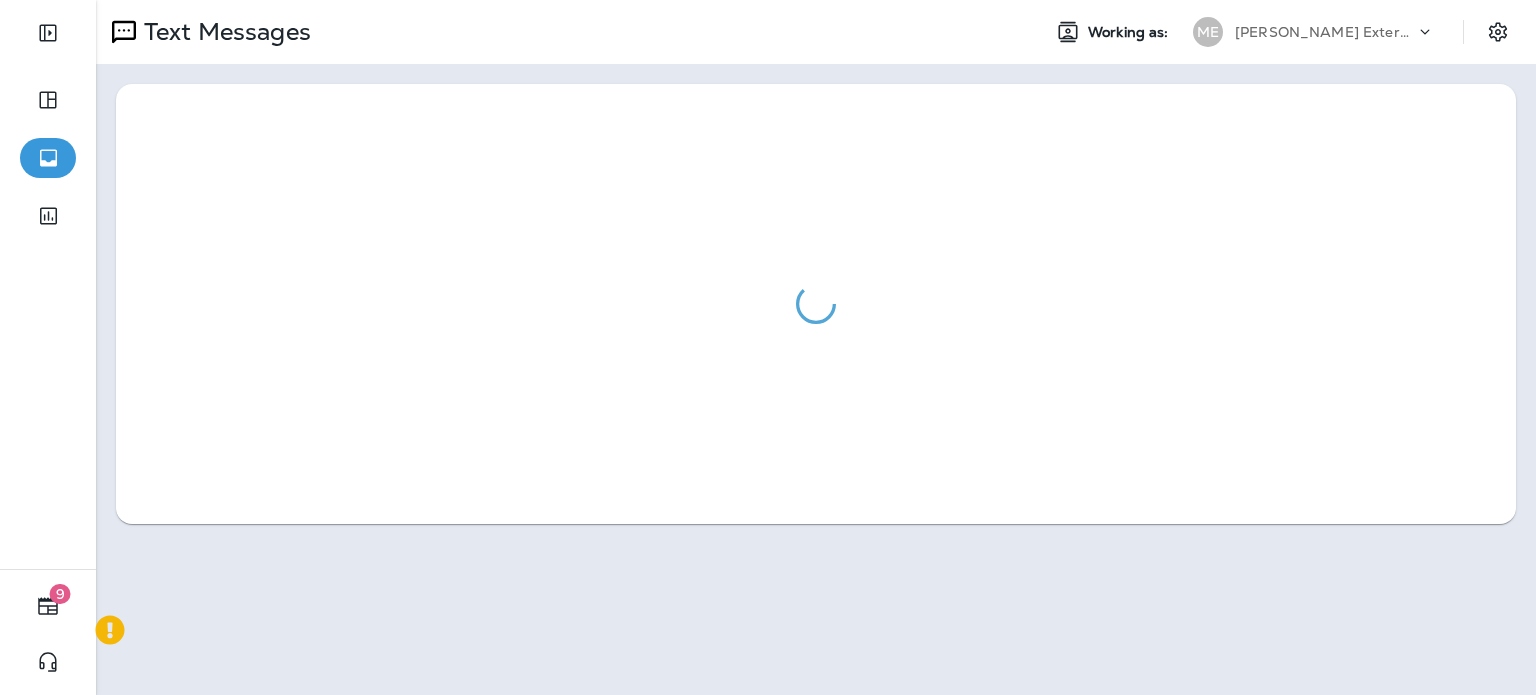 scroll, scrollTop: 0, scrollLeft: 0, axis: both 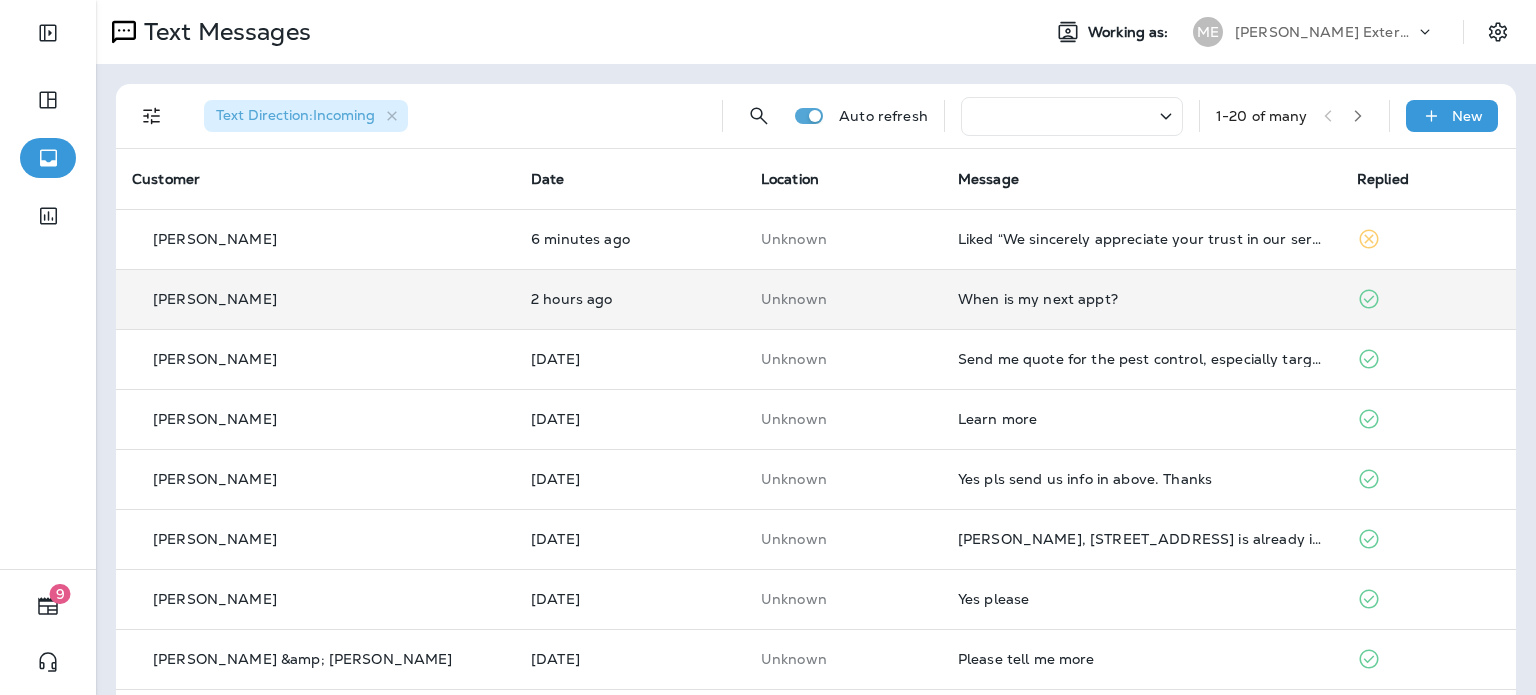 click on "When is my next appt?" at bounding box center [1141, 299] 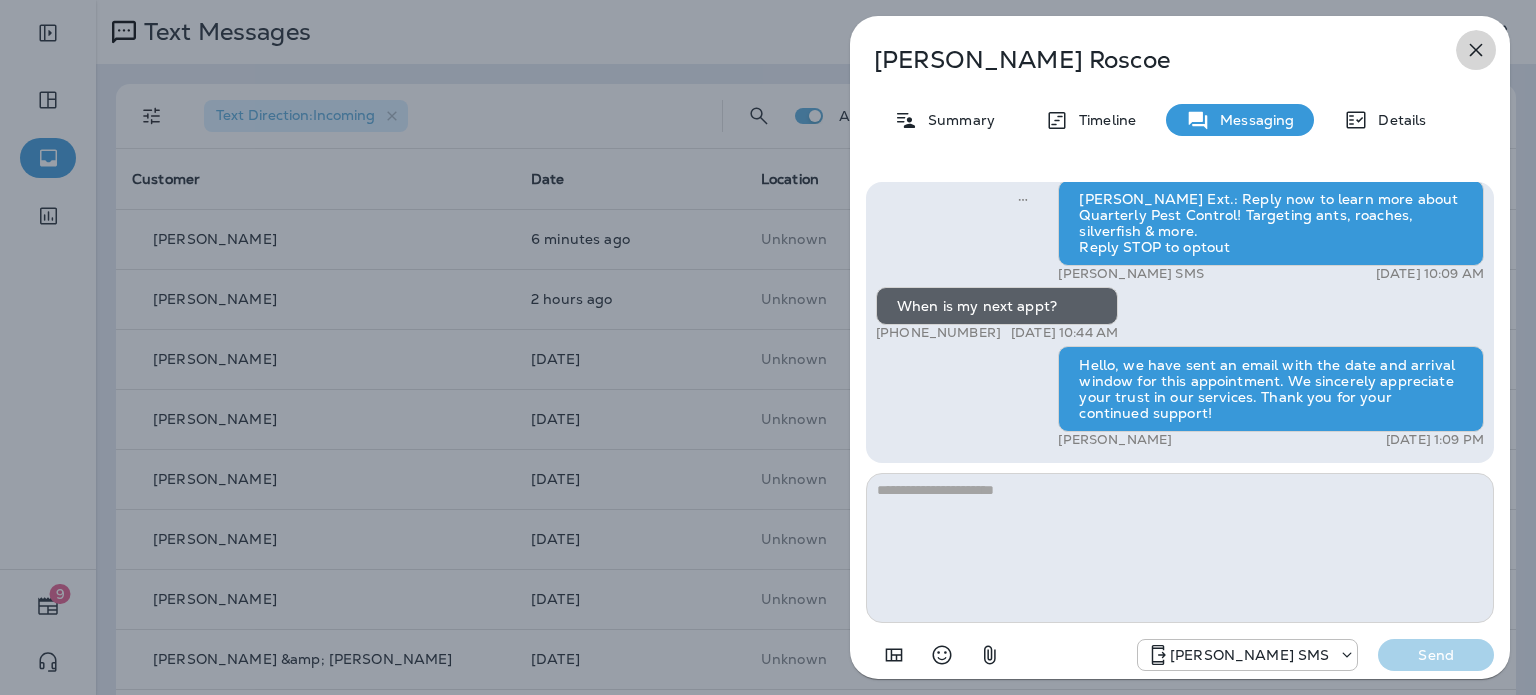 click 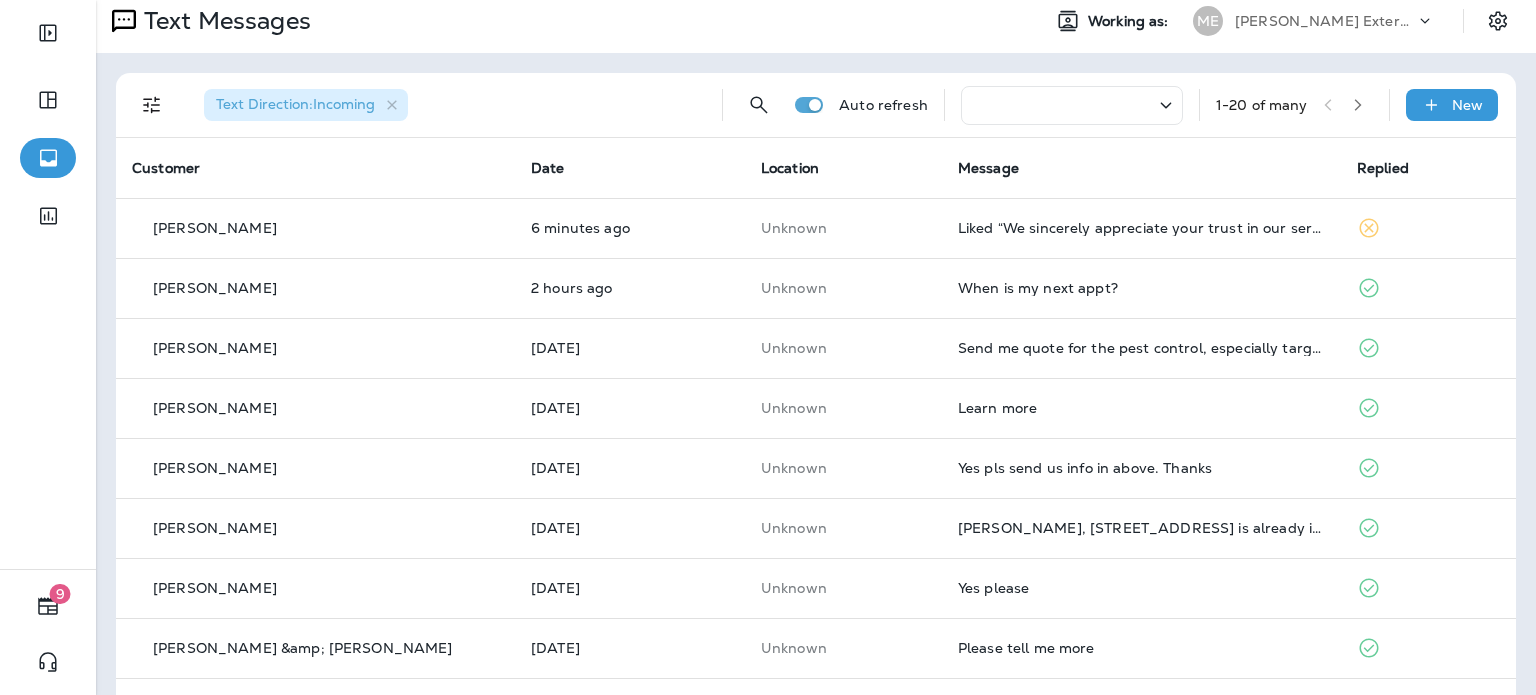 scroll, scrollTop: 0, scrollLeft: 0, axis: both 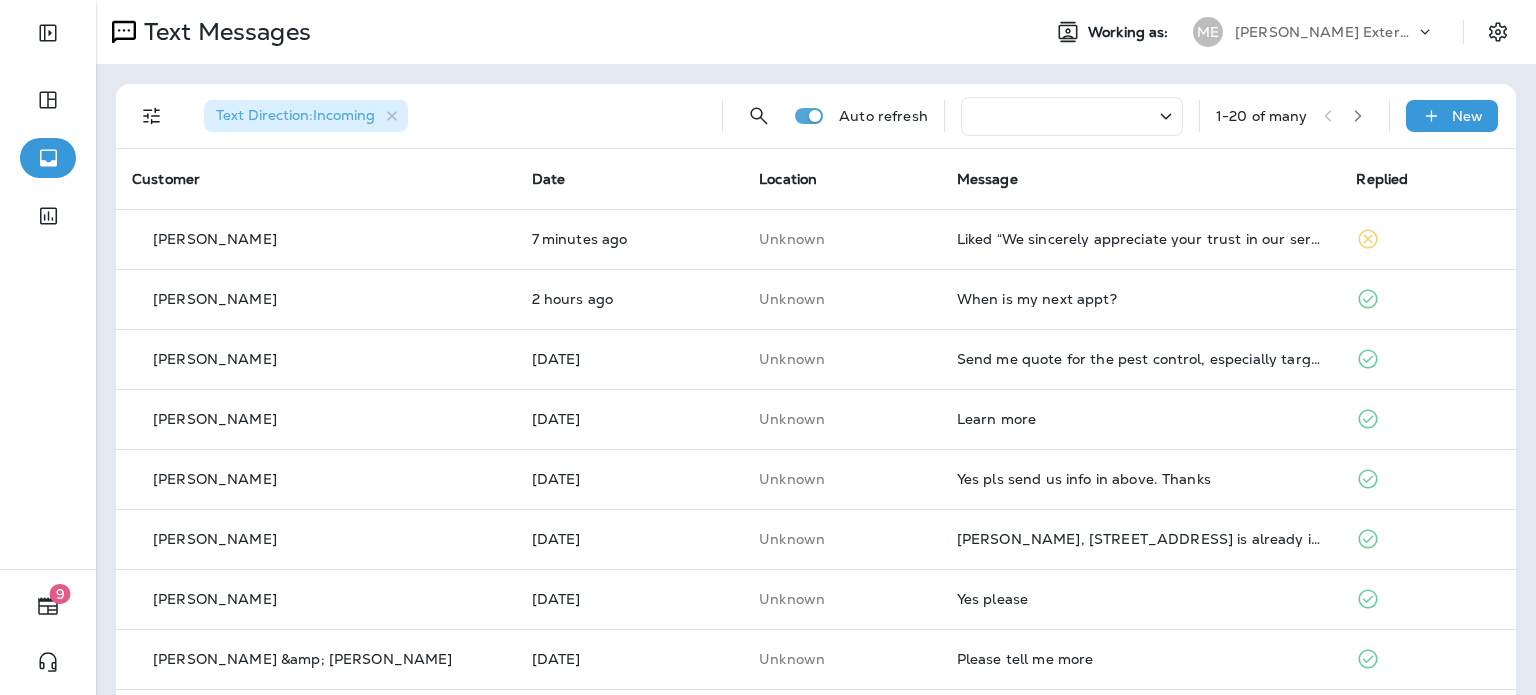 click on "[PERSON_NAME] Exterminating" at bounding box center [1325, 32] 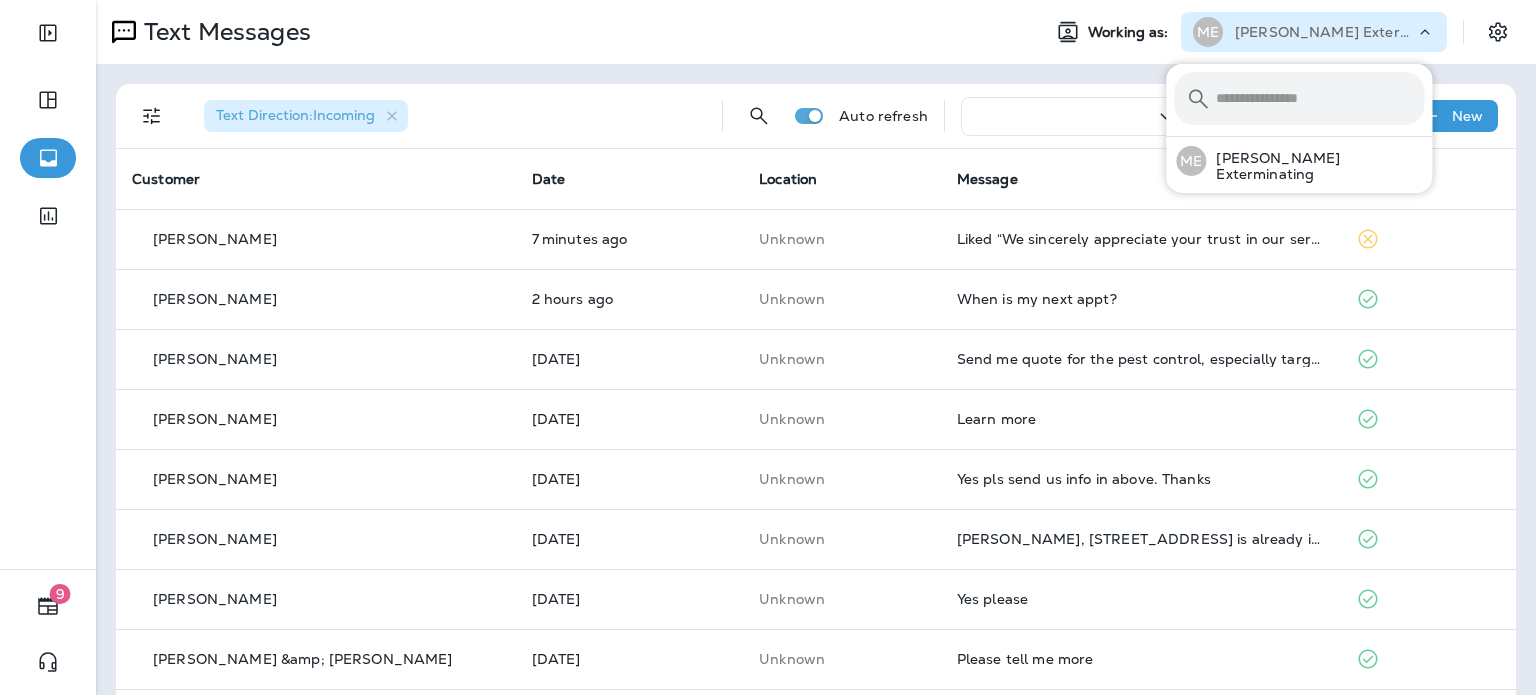 click on "[PERSON_NAME] Exterminating" at bounding box center [1325, 32] 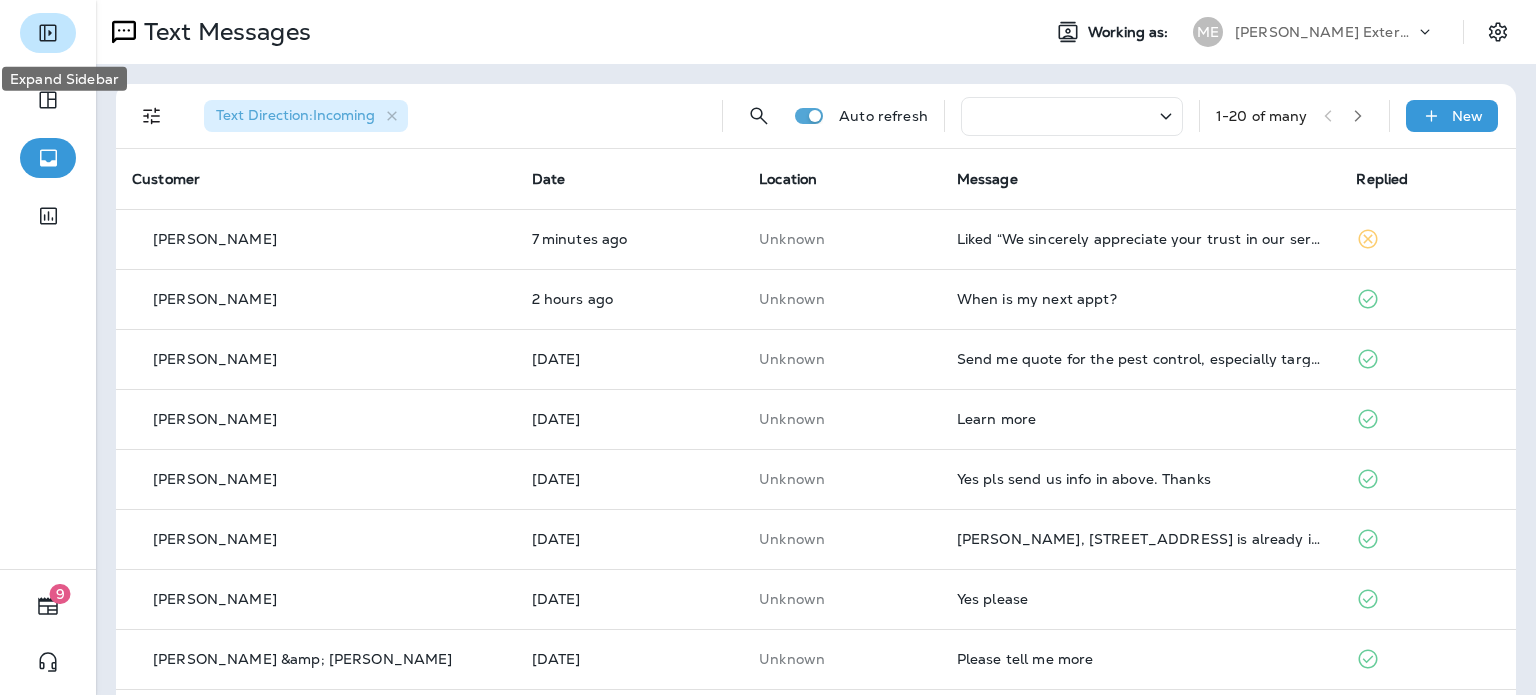 click at bounding box center (48, 33) 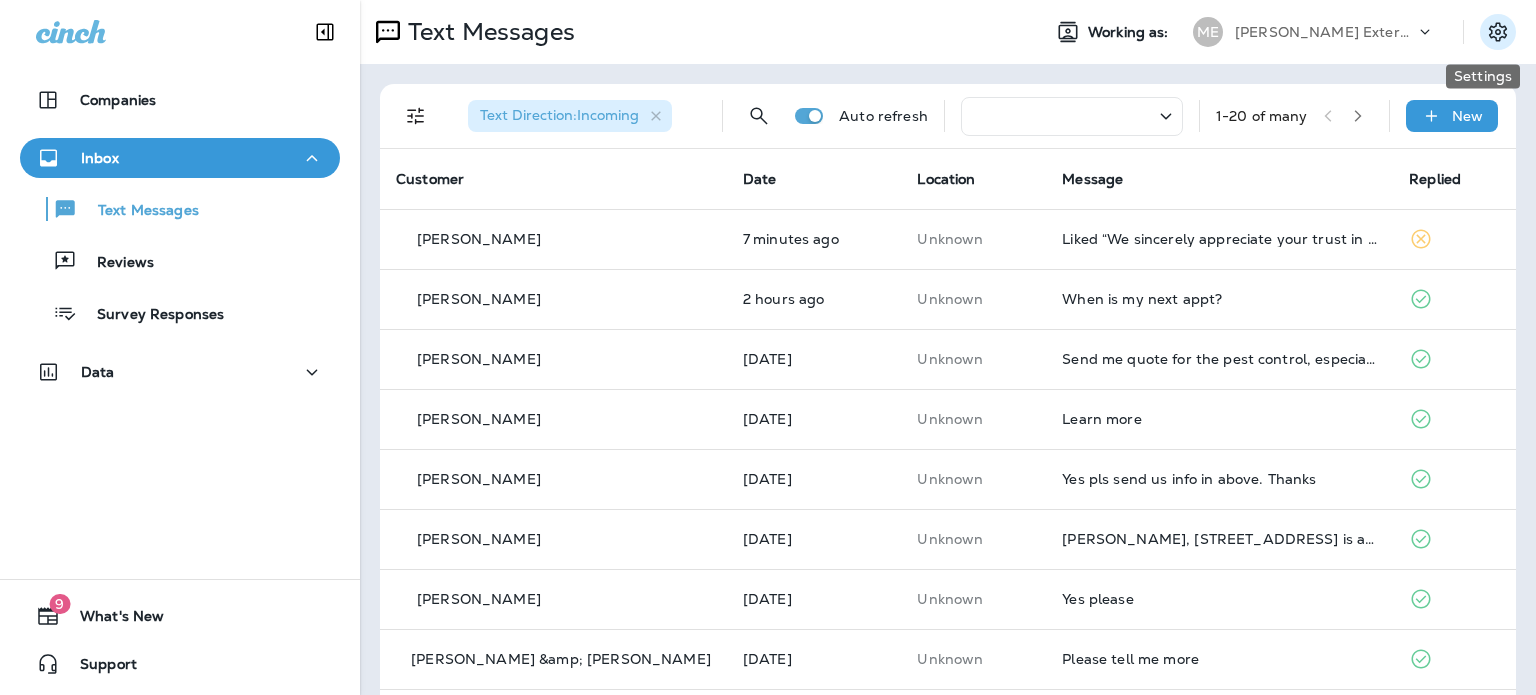 click 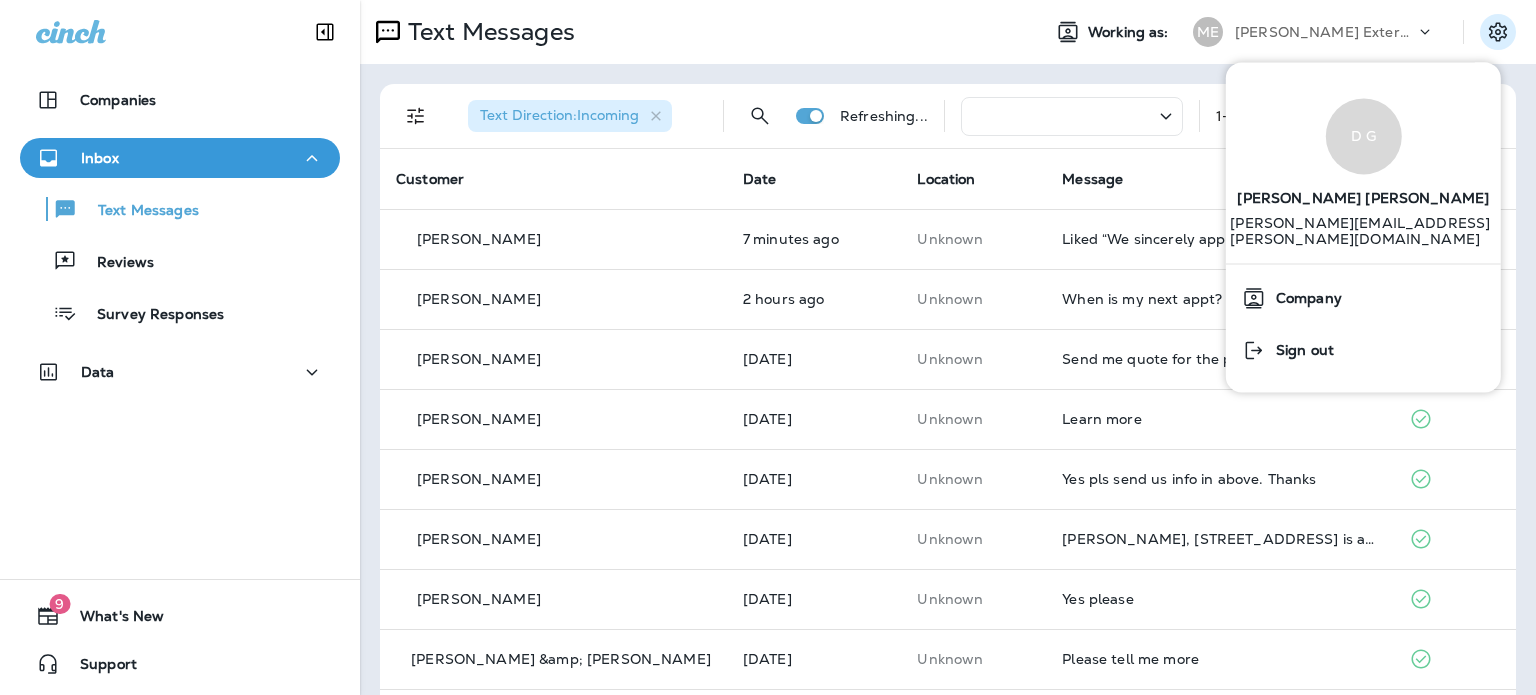 click on "[PERSON_NAME]" at bounding box center (1363, 194) 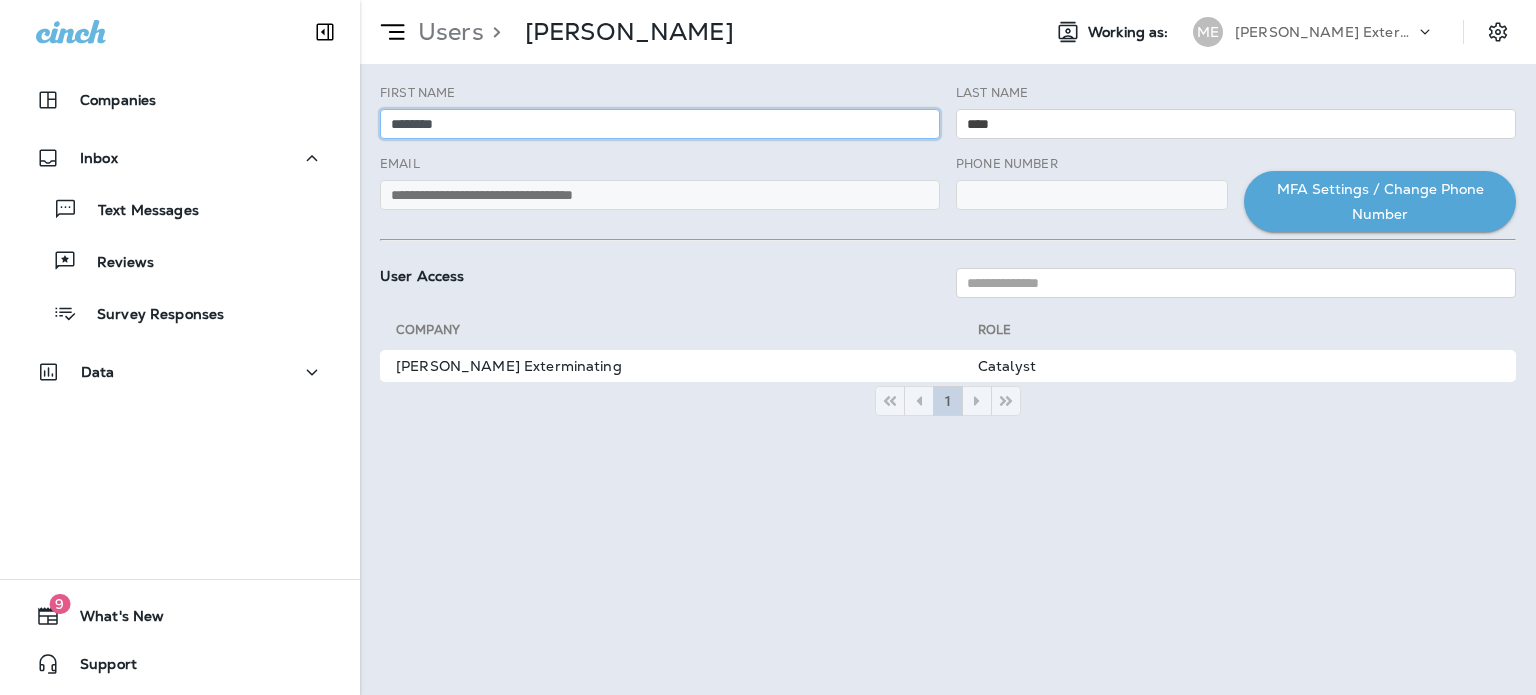 click on "********" at bounding box center [660, 124] 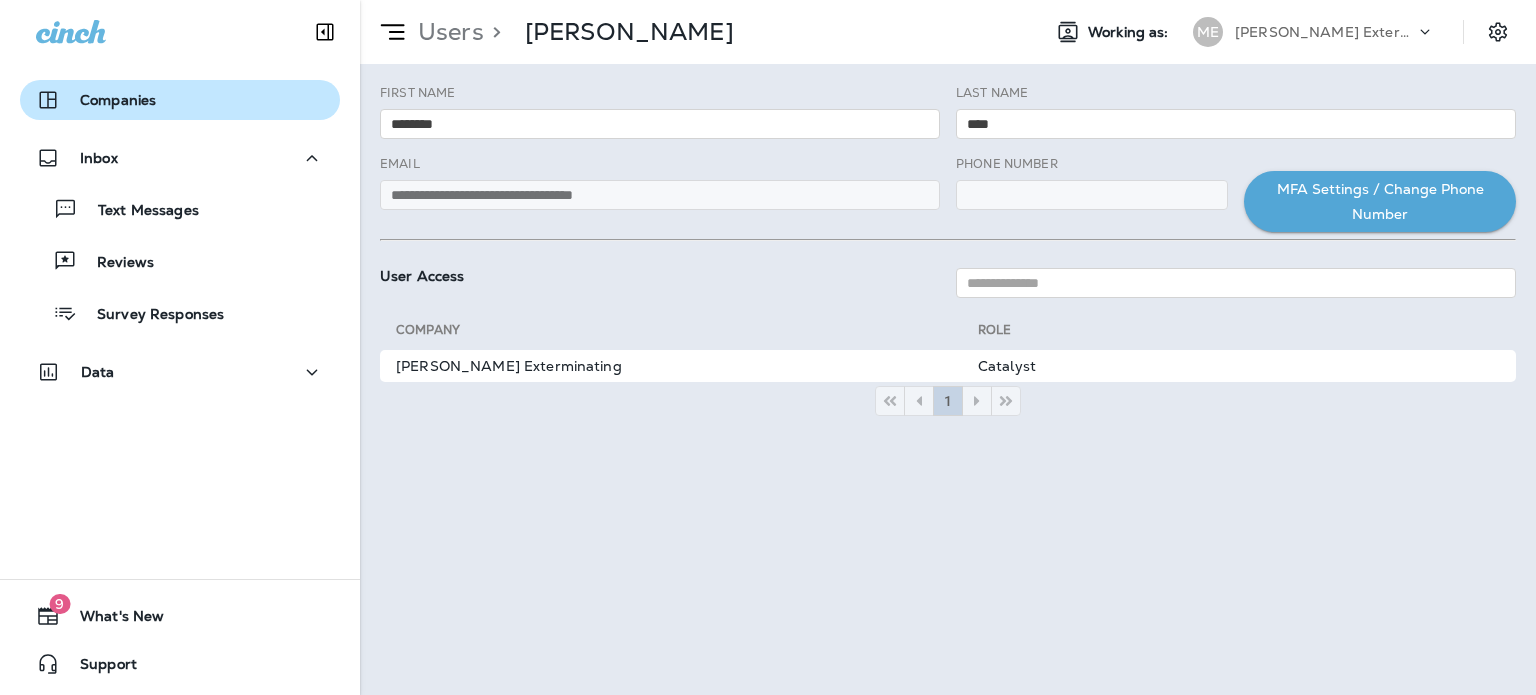 type on "*" 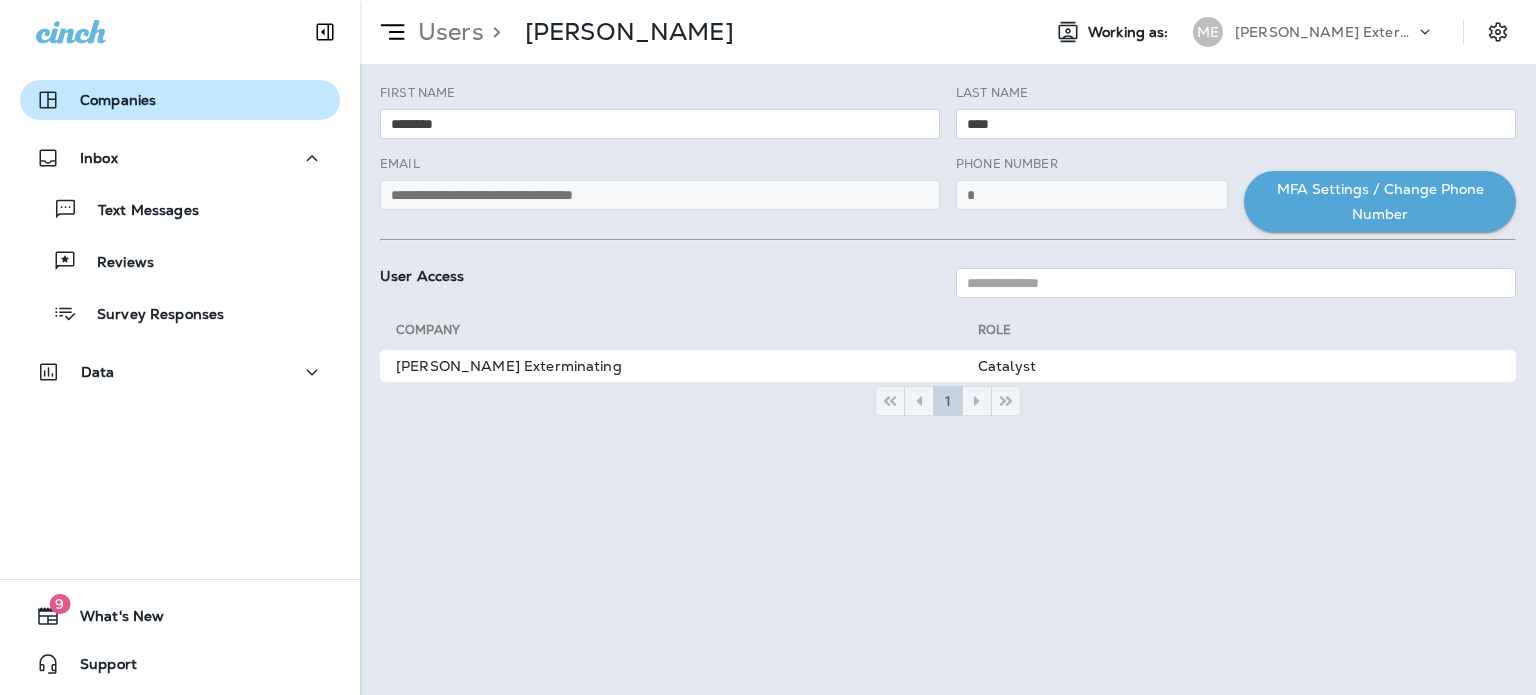 click on "Companies" at bounding box center [180, 100] 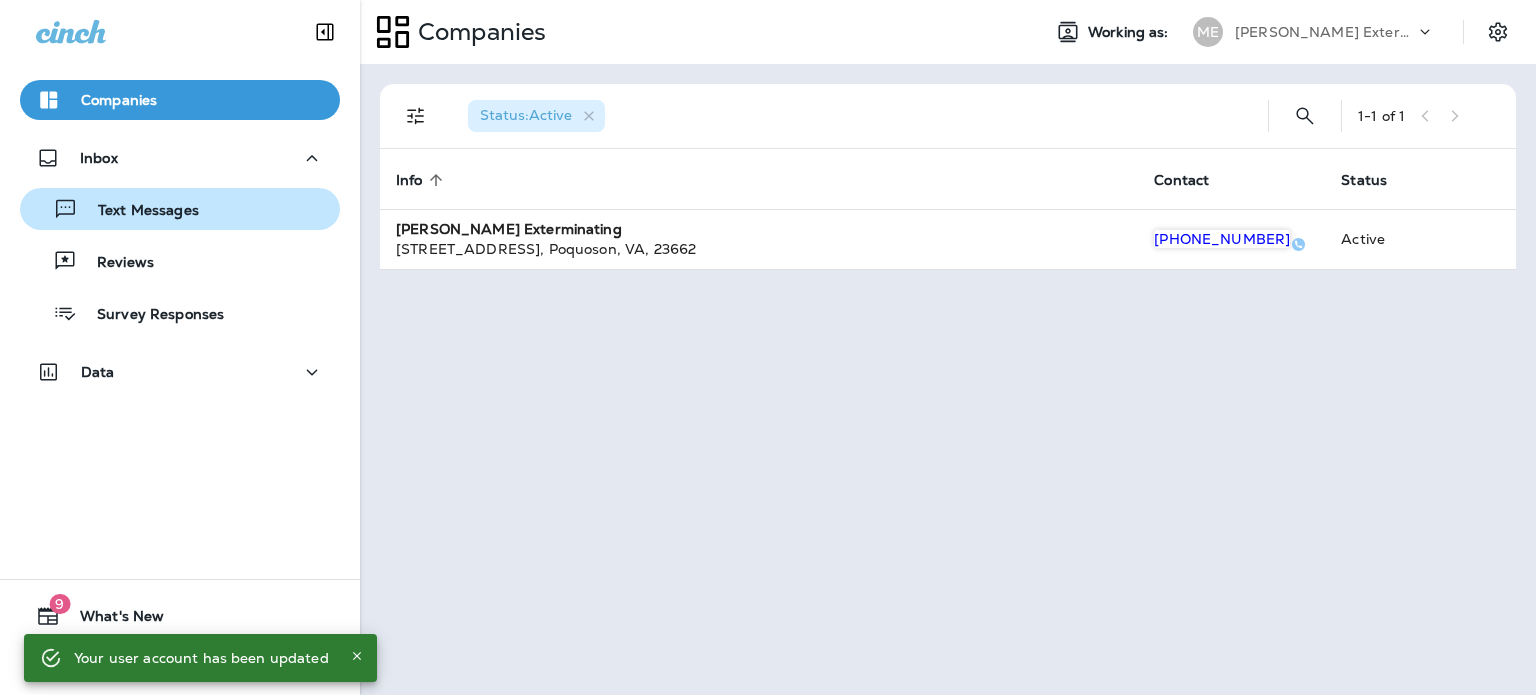 click on "Text Messages" at bounding box center [113, 209] 